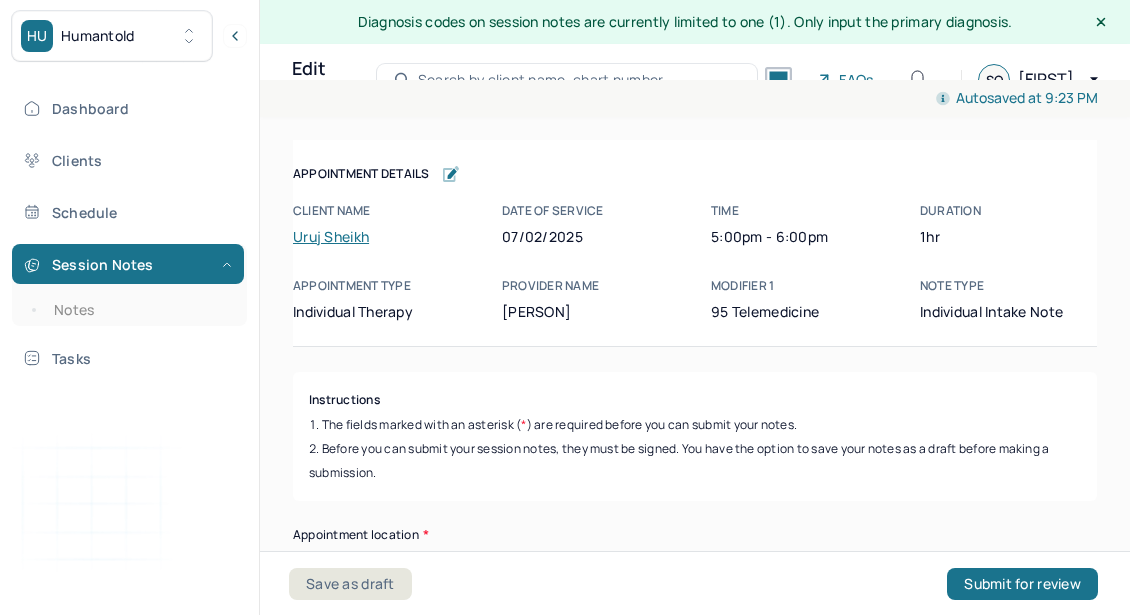 scroll, scrollTop: 0, scrollLeft: 0, axis: both 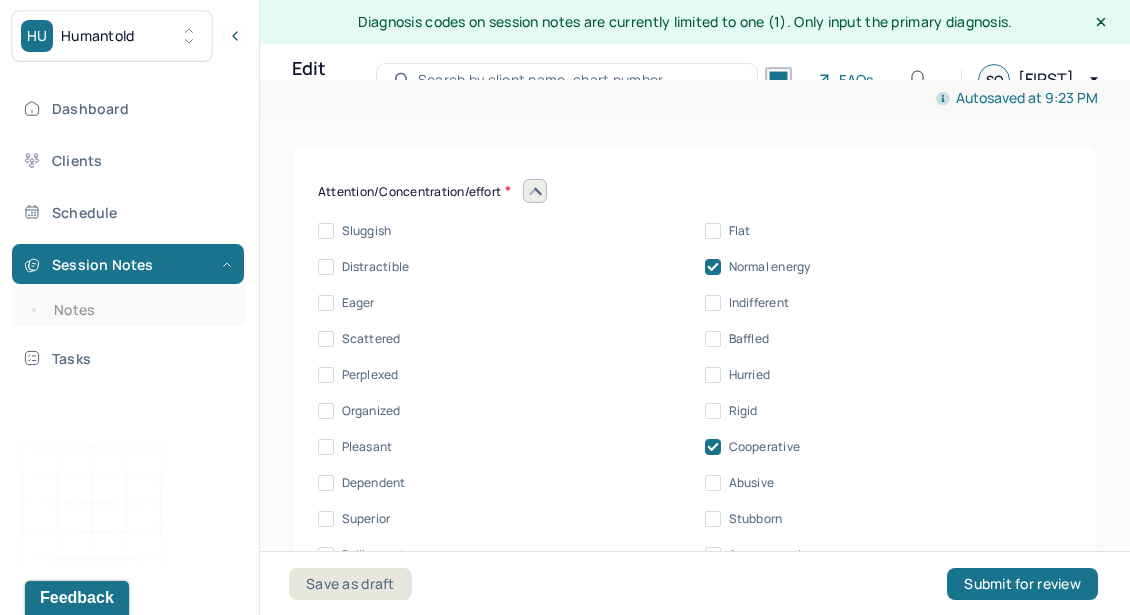 click at bounding box center (535, 191) 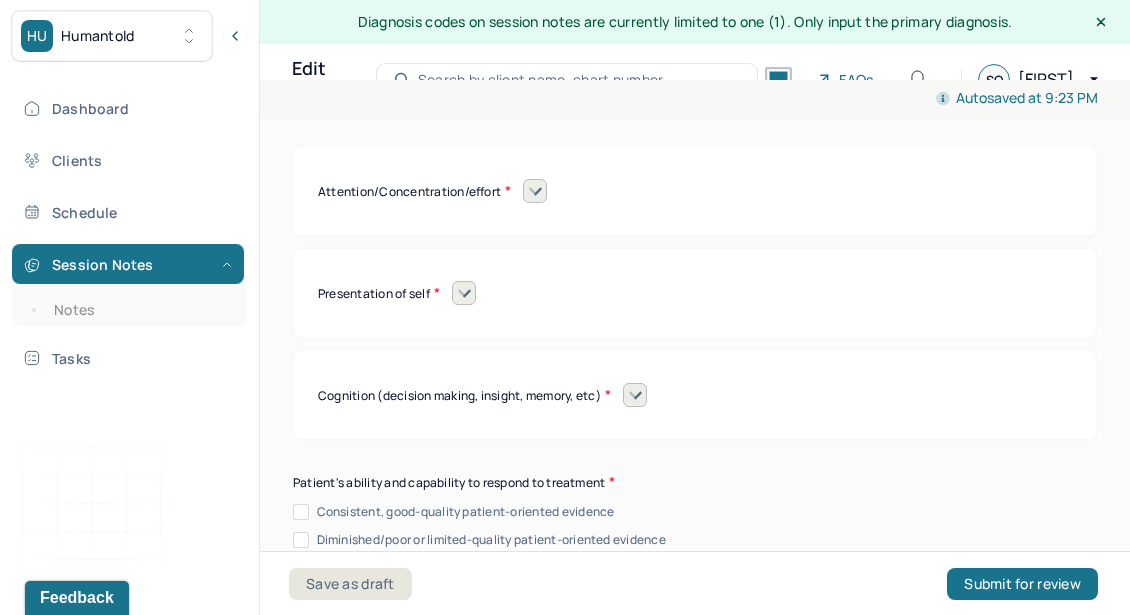 click at bounding box center [464, 293] 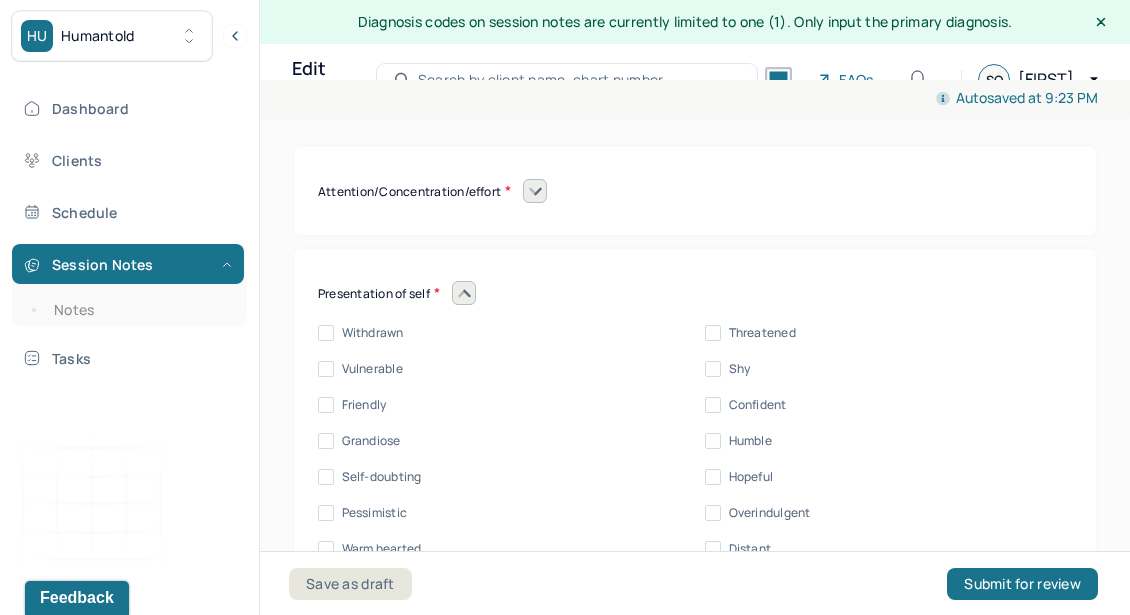 scroll, scrollTop: 9322, scrollLeft: 0, axis: vertical 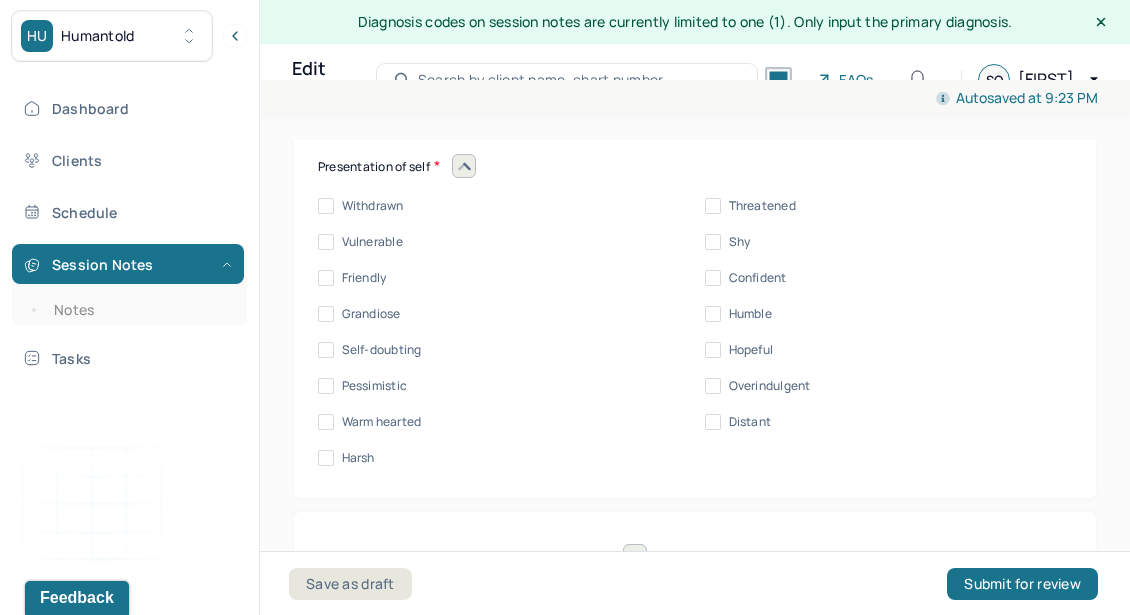 click on "Withdrawn Threatened Vulnerable Shy Friendly Confident Grandiose Humble Self-doubting Hopeful Pessimistic Overindulgent Warm hearted Distant Harsh" at bounding box center (695, 332) 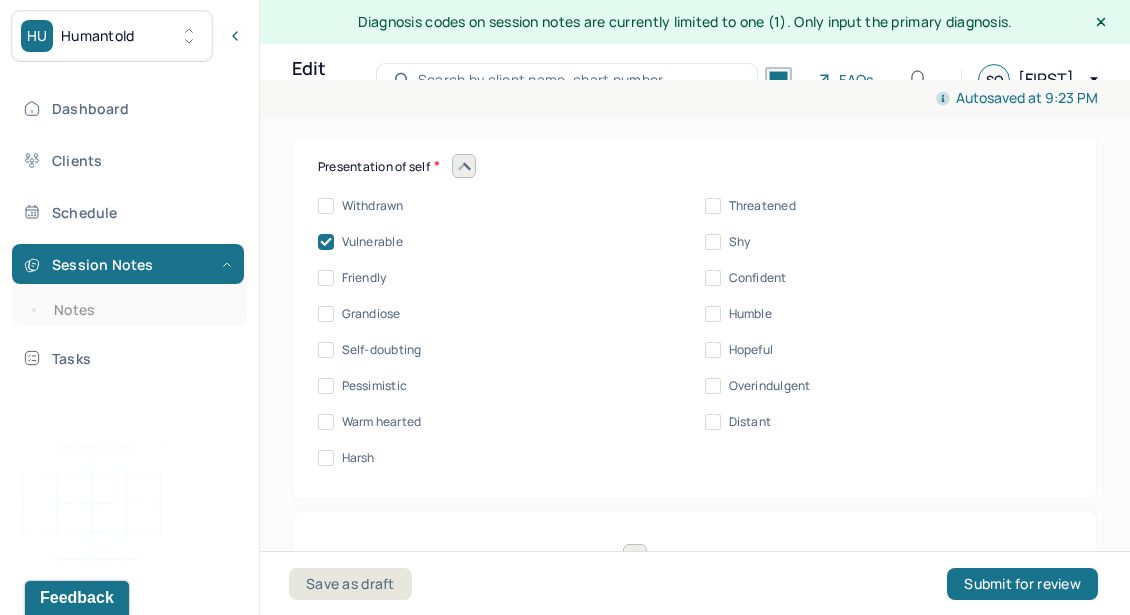 click on "Friendly" at bounding box center (326, 278) 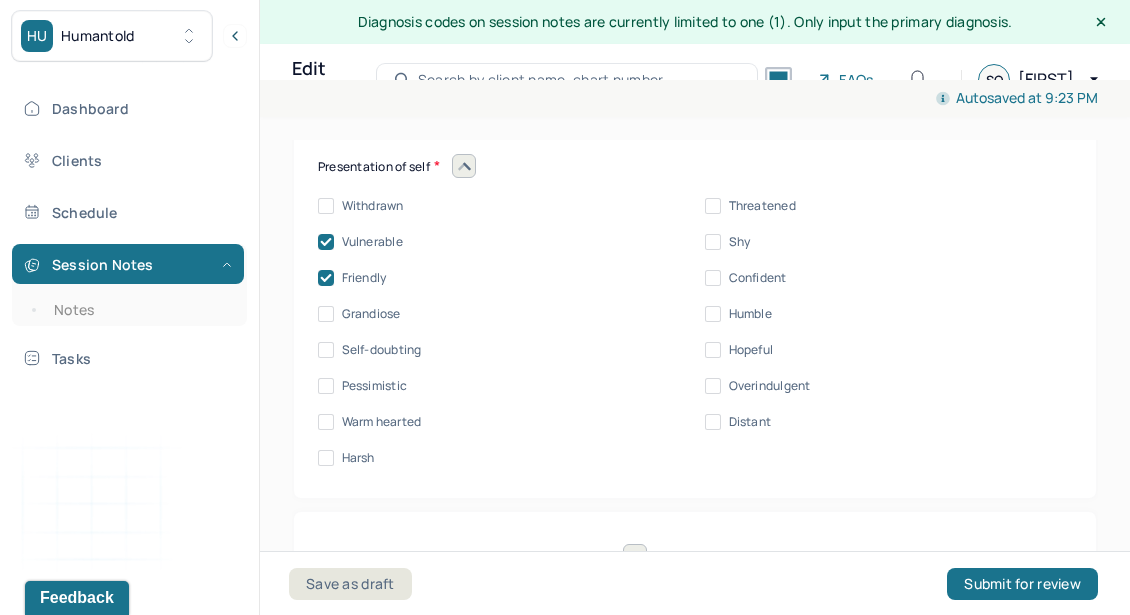 click on "Warm hearted" at bounding box center [326, 422] 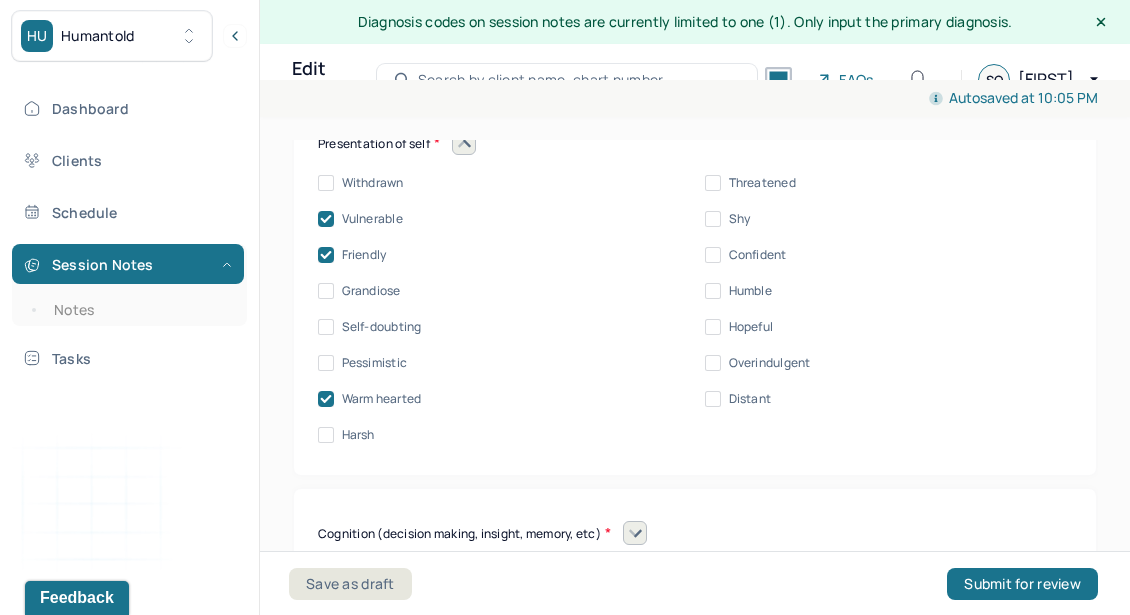 scroll, scrollTop: 9264, scrollLeft: 0, axis: vertical 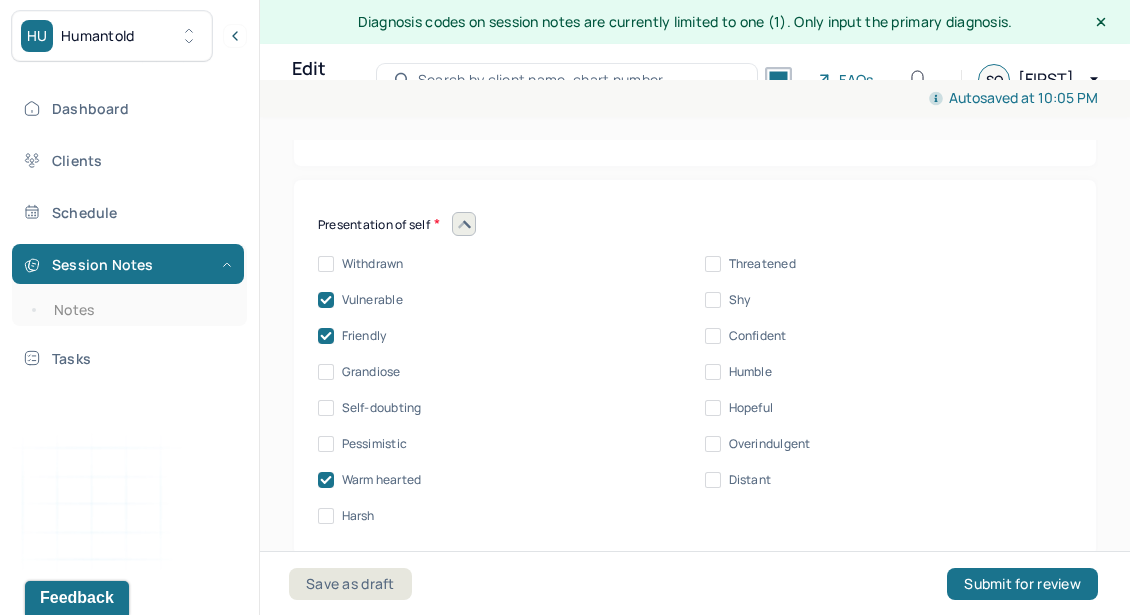 click 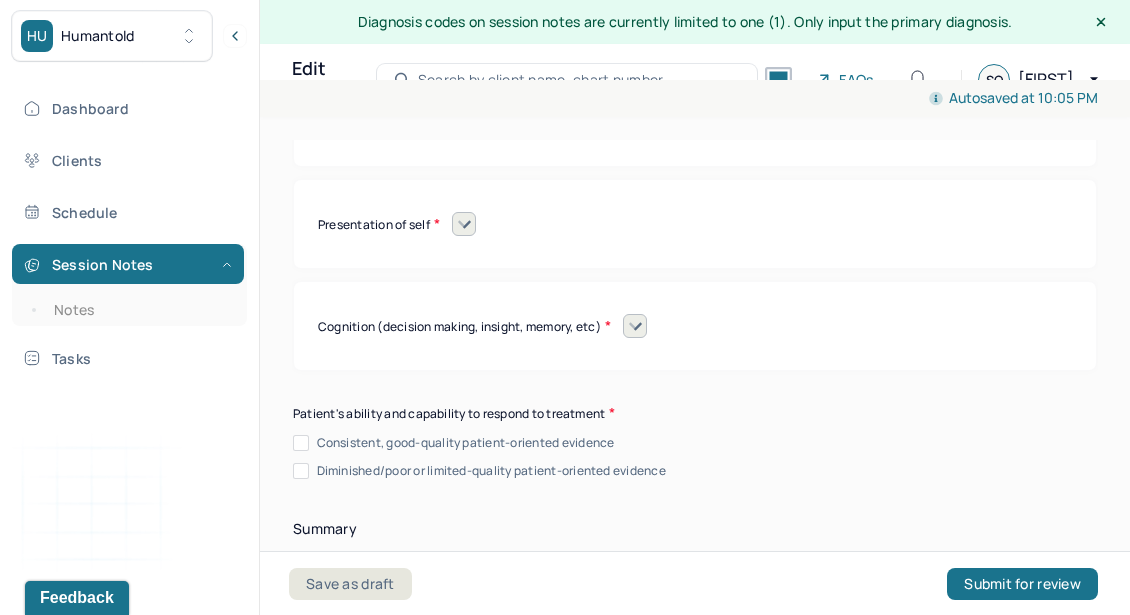 scroll, scrollTop: 9309, scrollLeft: 0, axis: vertical 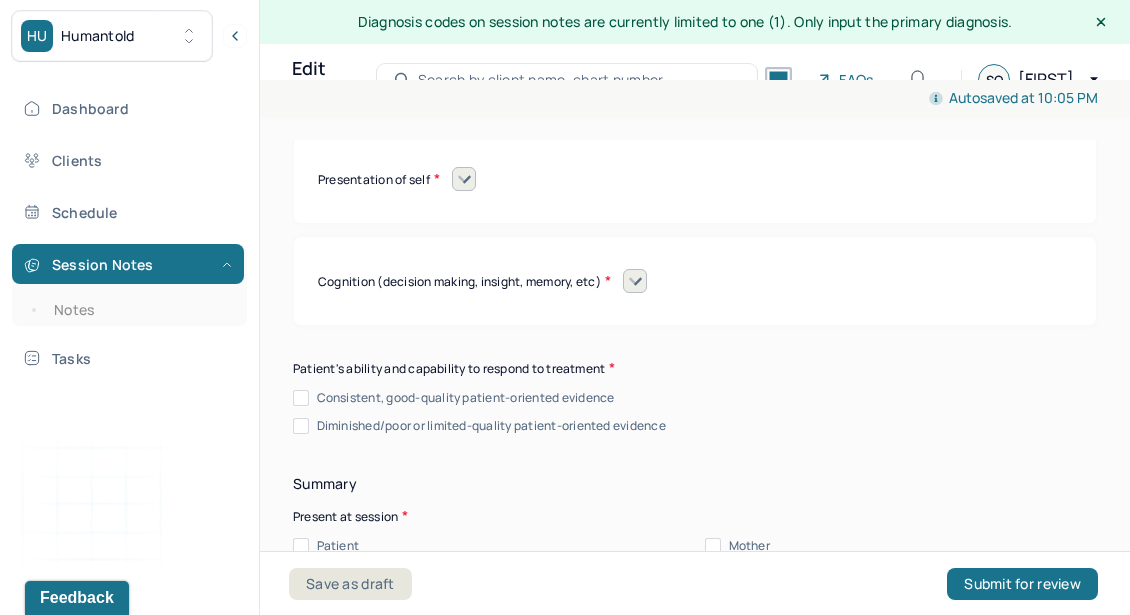 click at bounding box center (635, 281) 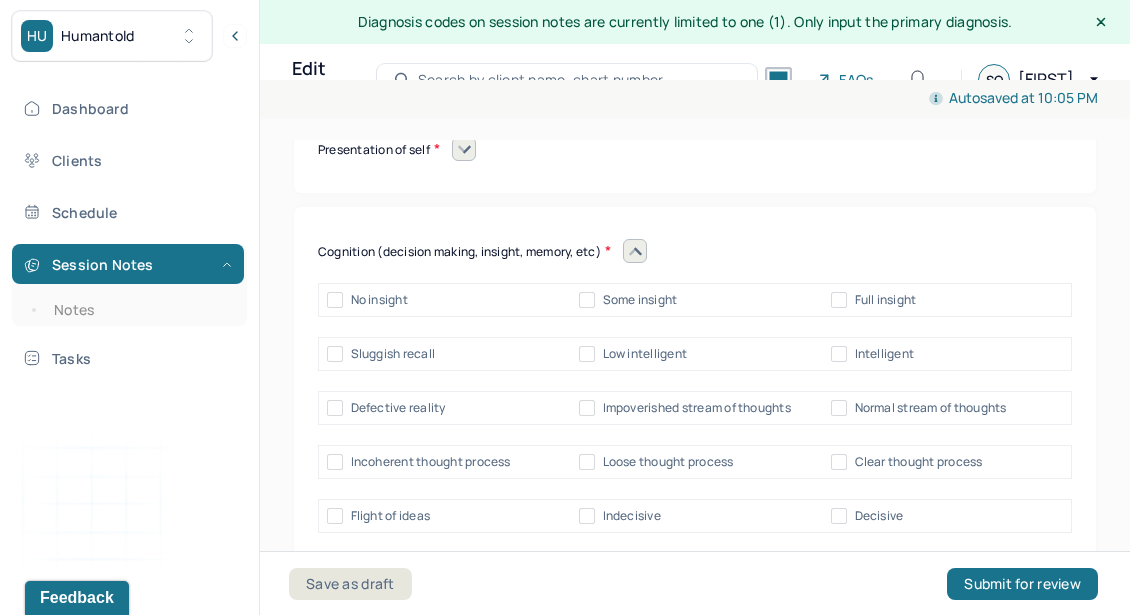 scroll, scrollTop: 9344, scrollLeft: 0, axis: vertical 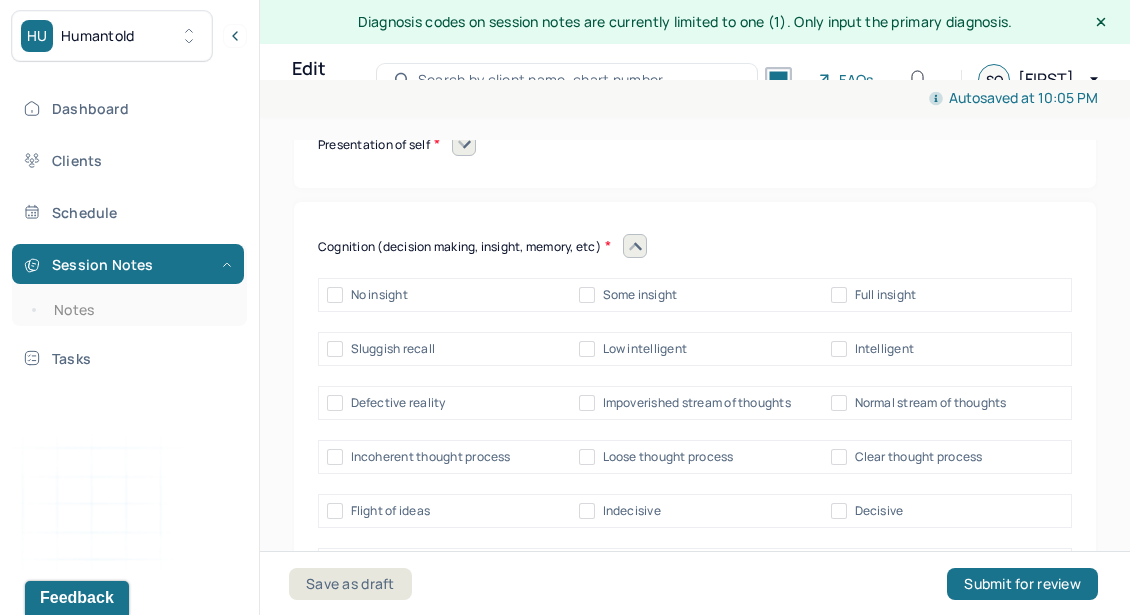 click on "Some insight" at bounding box center [640, 295] 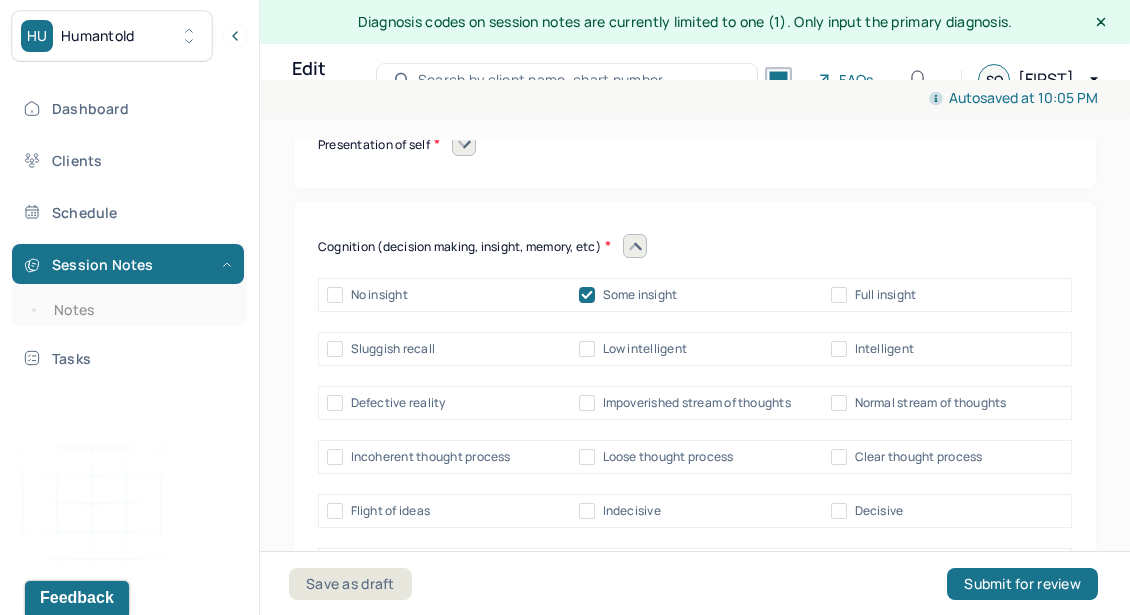 click on "Intelligent" at bounding box center (885, 349) 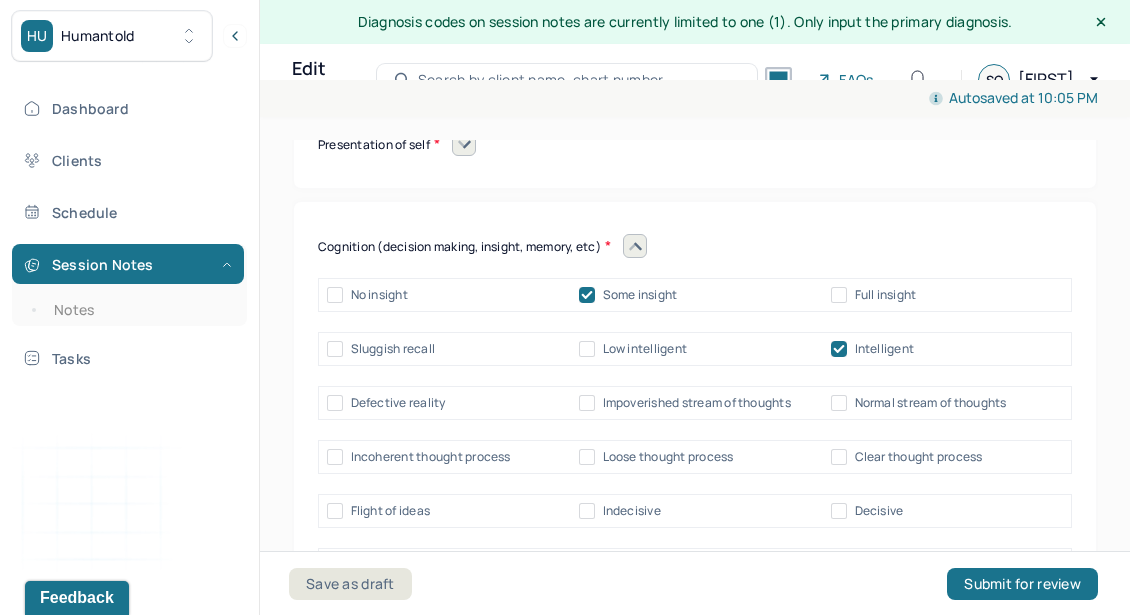 click on "Normal stream of thoughts" at bounding box center (919, 403) 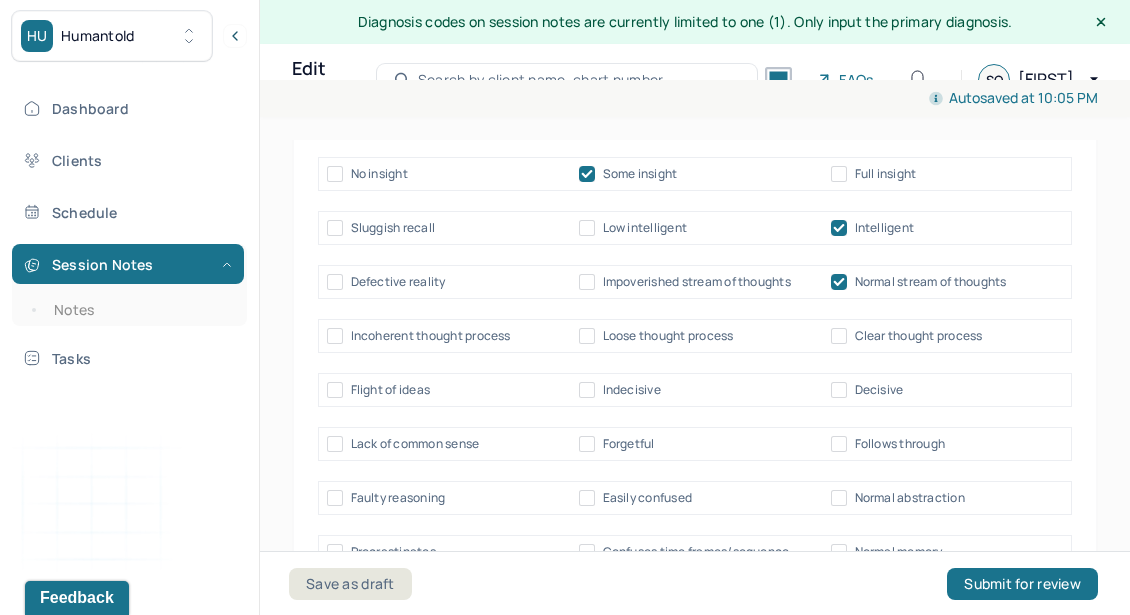 scroll, scrollTop: 9468, scrollLeft: 0, axis: vertical 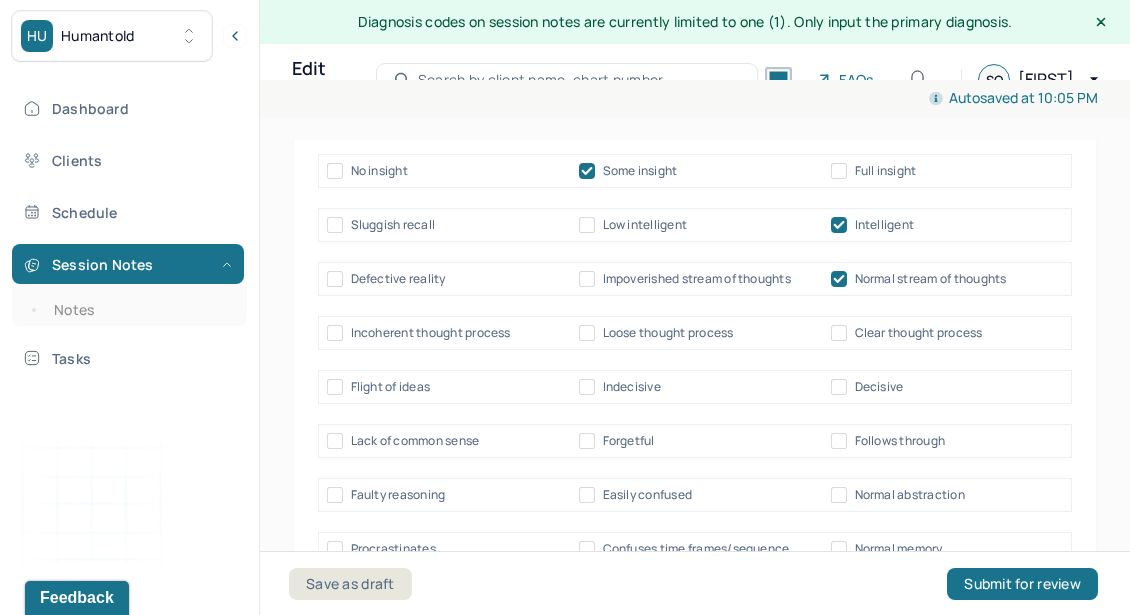 click on "Decisive" at bounding box center (867, 387) 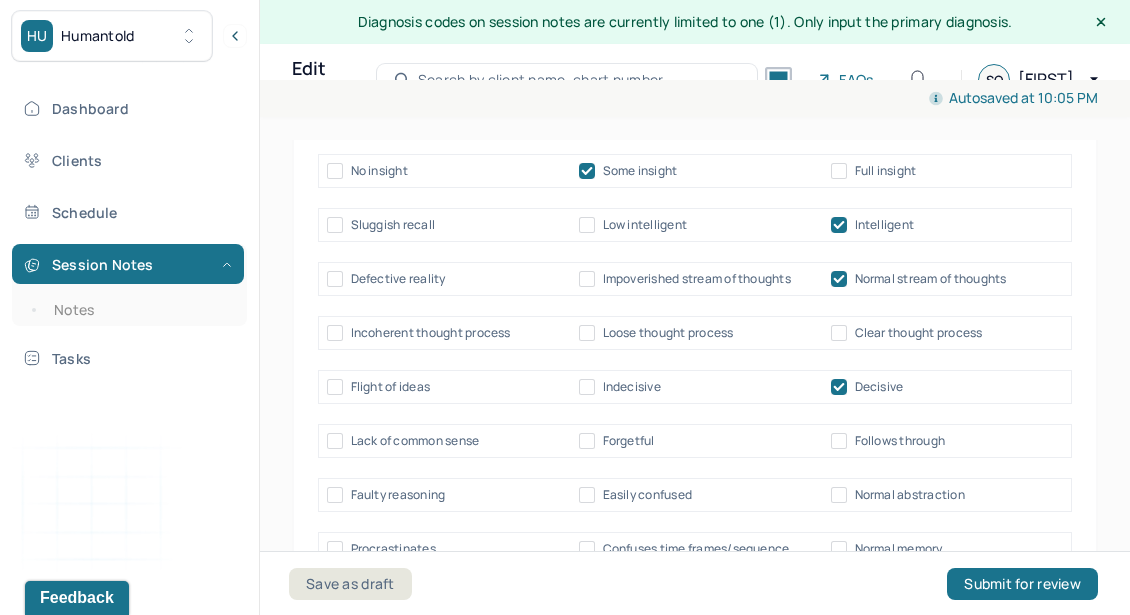 click on "Decisive" at bounding box center [867, 387] 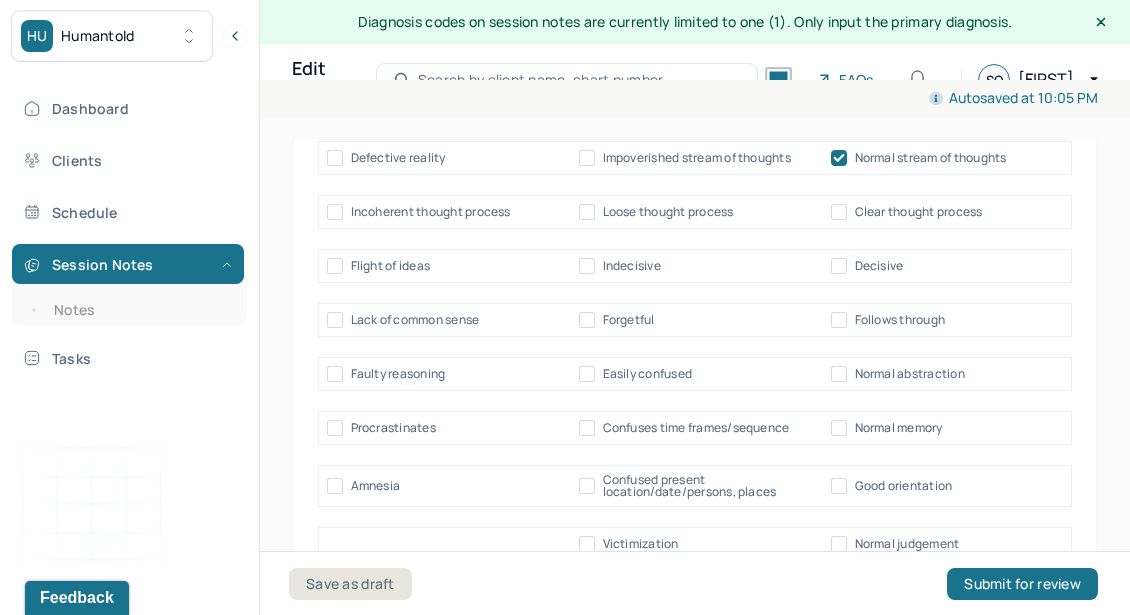 scroll, scrollTop: 9594, scrollLeft: 0, axis: vertical 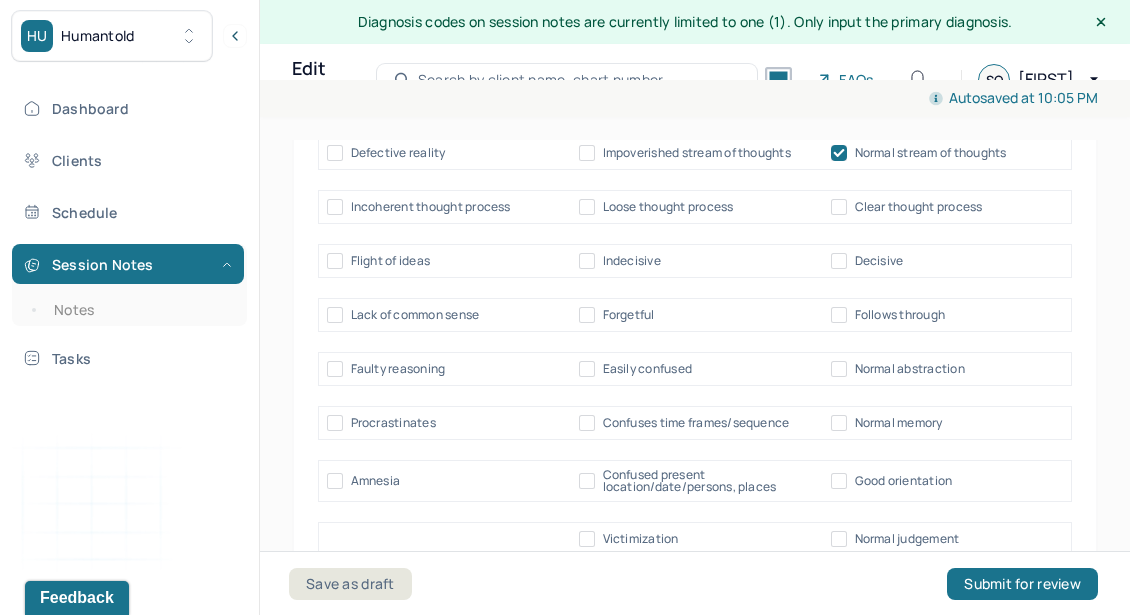 click on "Normal abstraction" at bounding box center (910, 369) 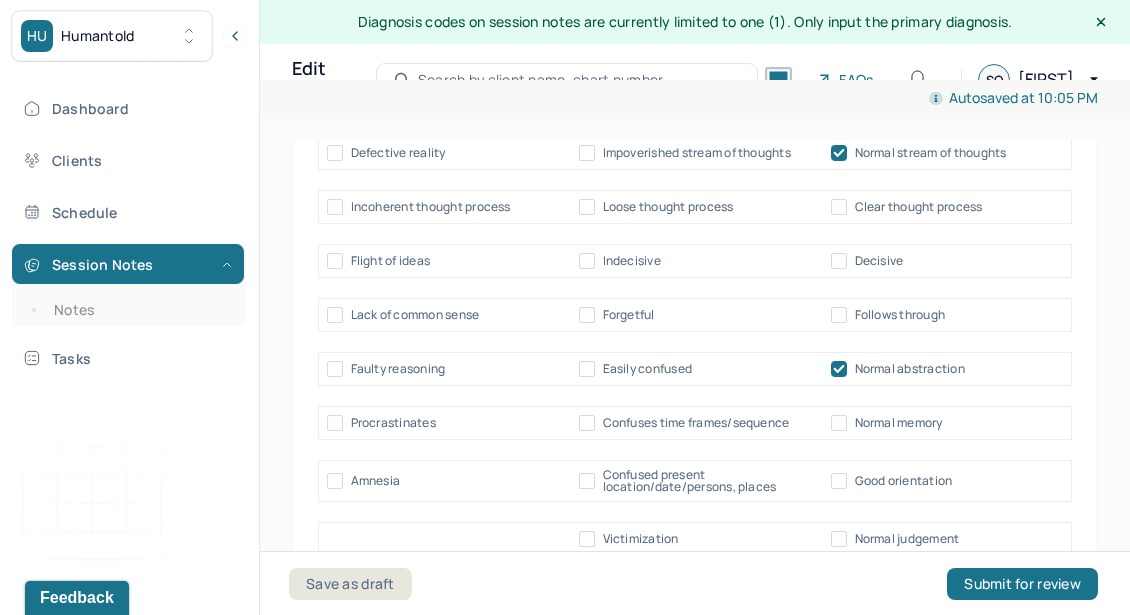 click on "Normal memory" at bounding box center (899, 423) 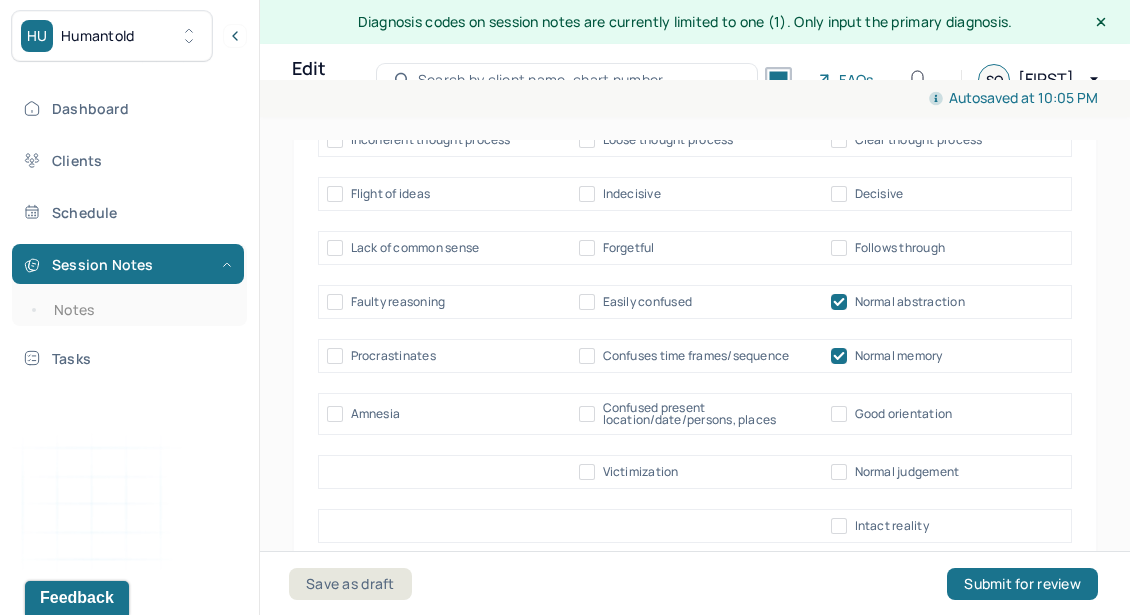 click on "Good orientation" at bounding box center (904, 414) 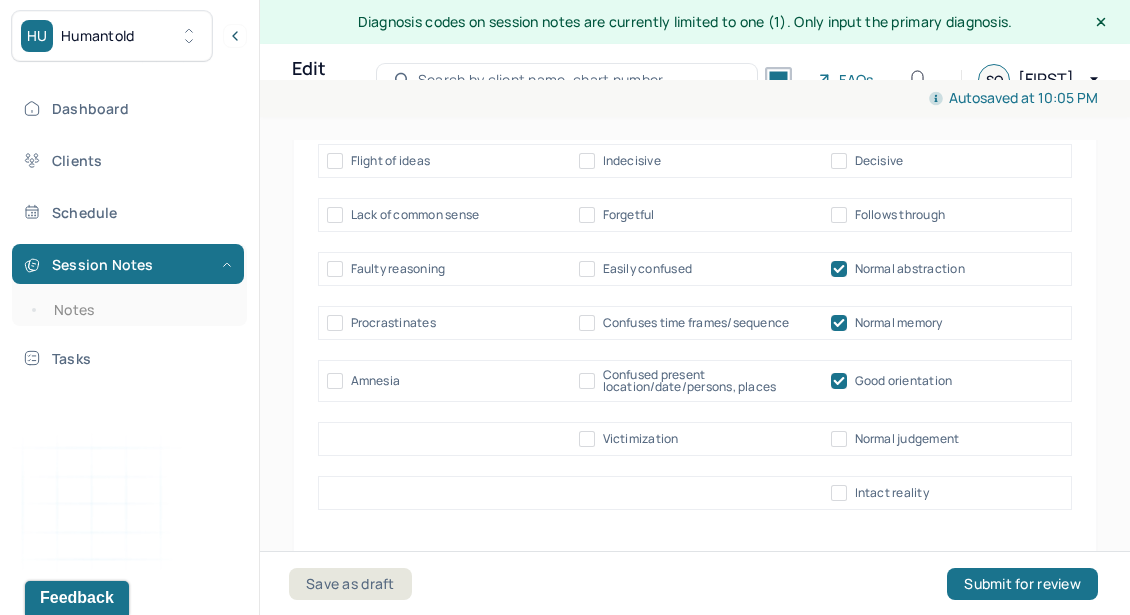 scroll, scrollTop: 9698, scrollLeft: 0, axis: vertical 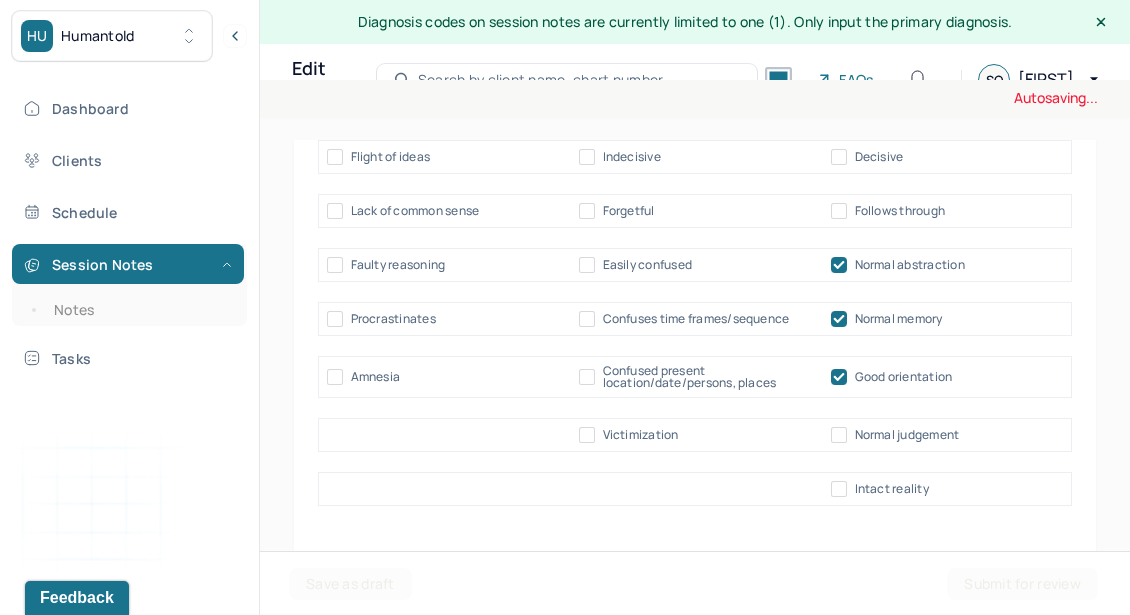 click on "Intact reality" at bounding box center [892, 489] 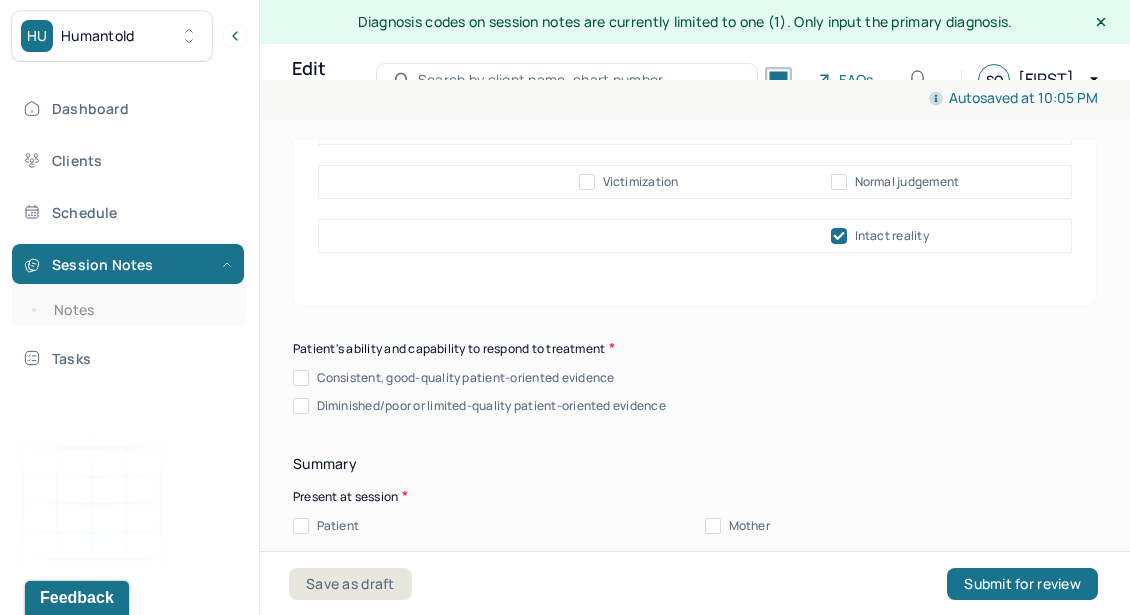 scroll, scrollTop: 9961, scrollLeft: 0, axis: vertical 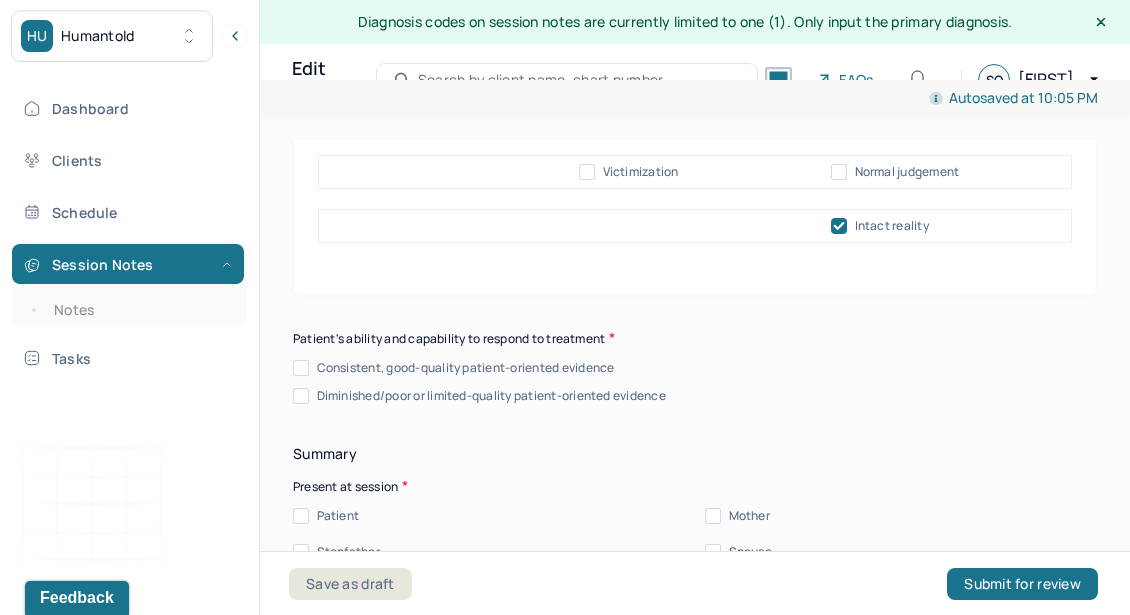 click on "Consistent, good-quality patient-oriented evidence" at bounding box center [466, 368] 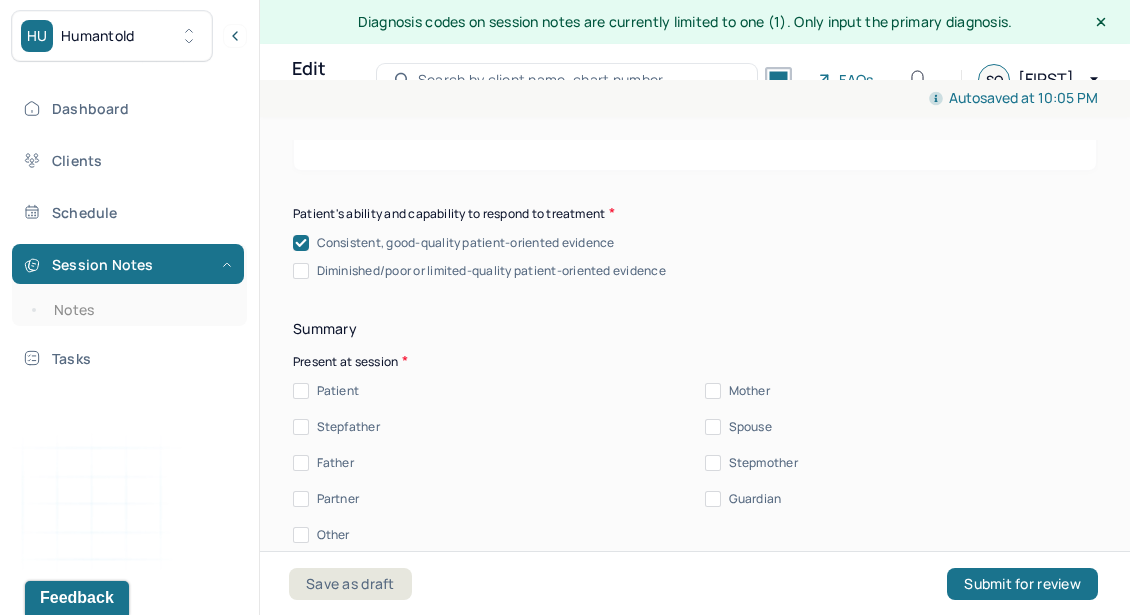 scroll, scrollTop: 10101, scrollLeft: 0, axis: vertical 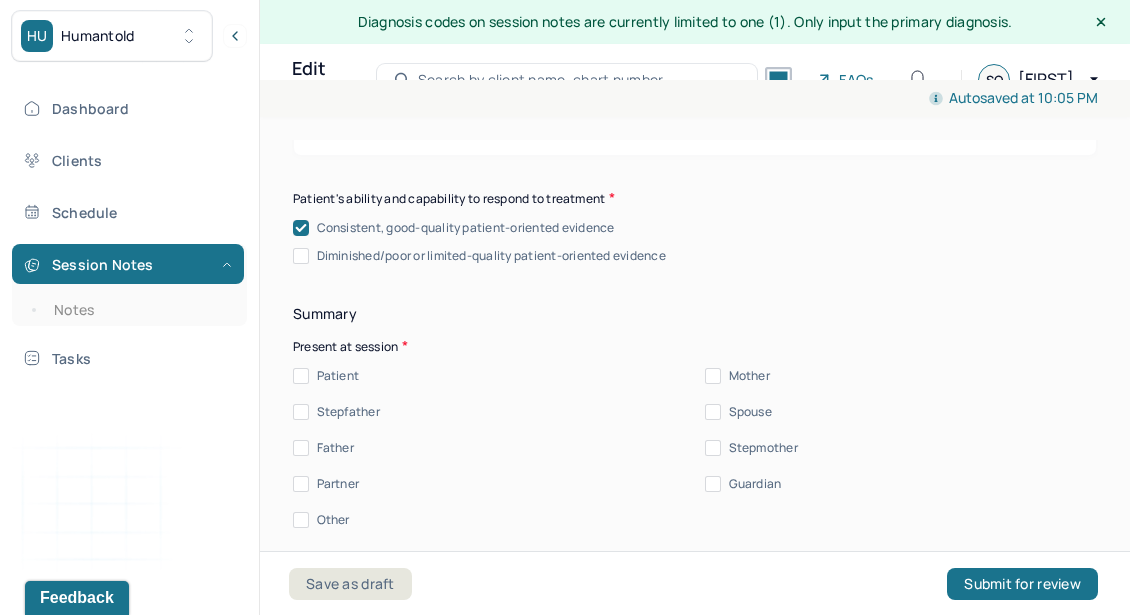 click on "Patient" at bounding box center [338, 376] 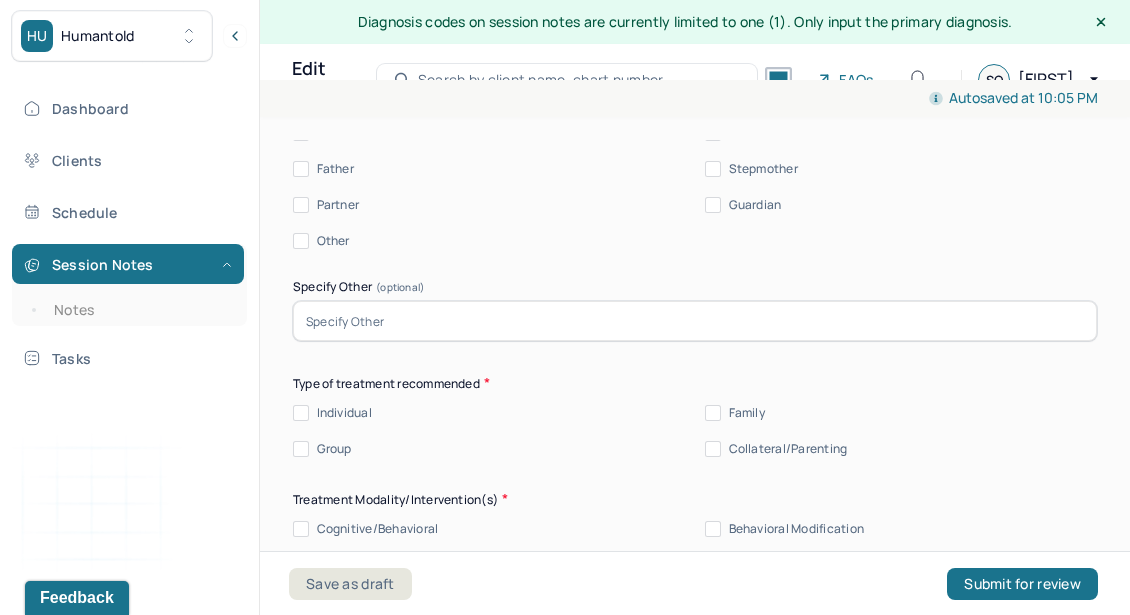 scroll, scrollTop: 10379, scrollLeft: 0, axis: vertical 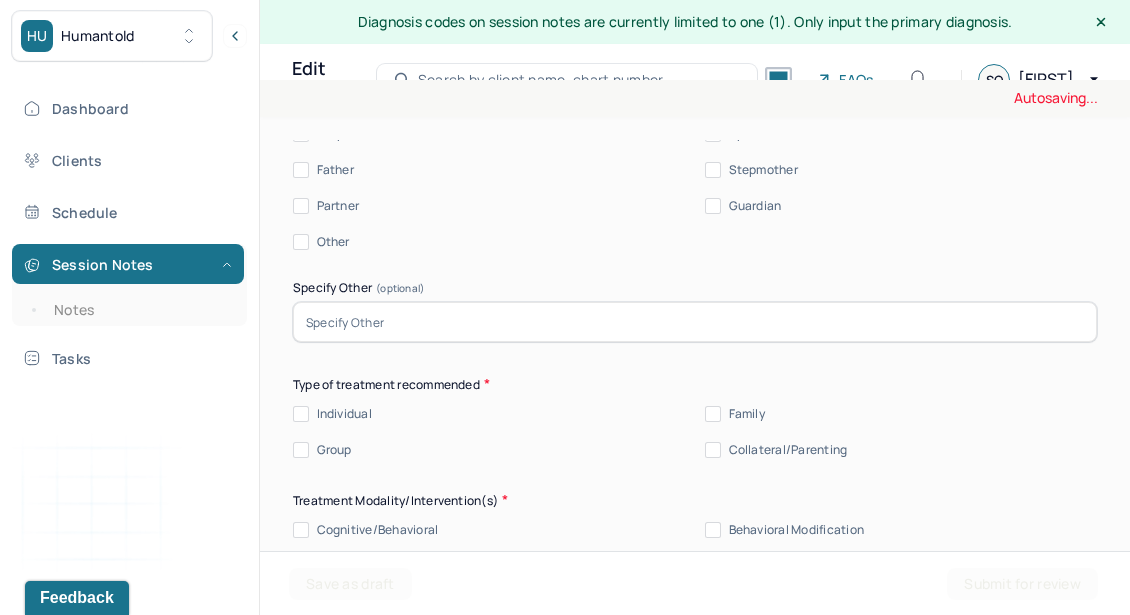 click on "Individual" at bounding box center (344, 414) 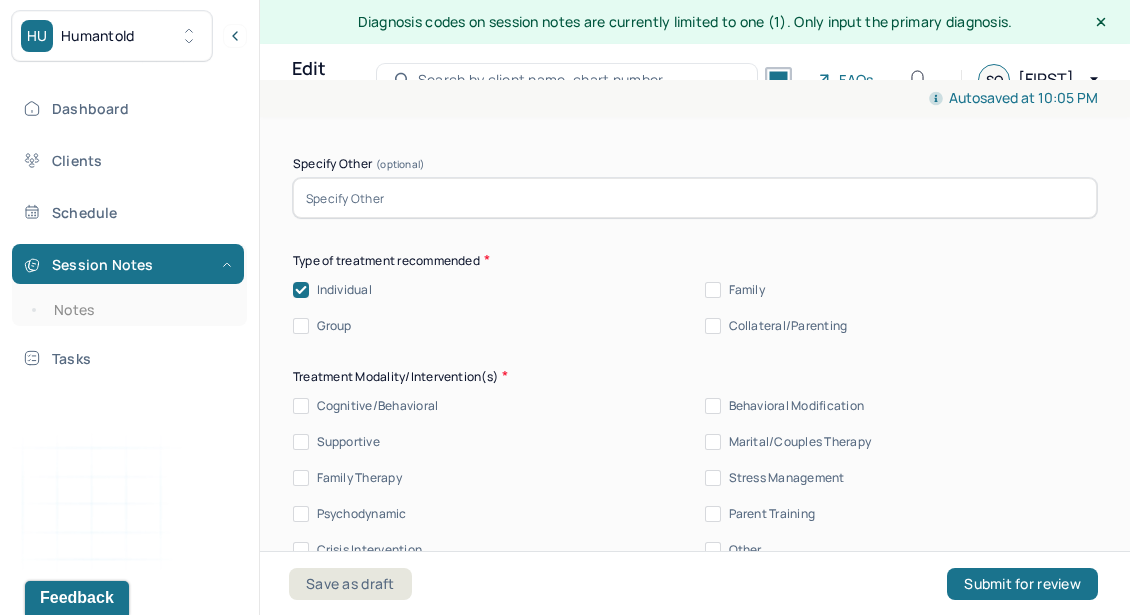 scroll, scrollTop: 10503, scrollLeft: 0, axis: vertical 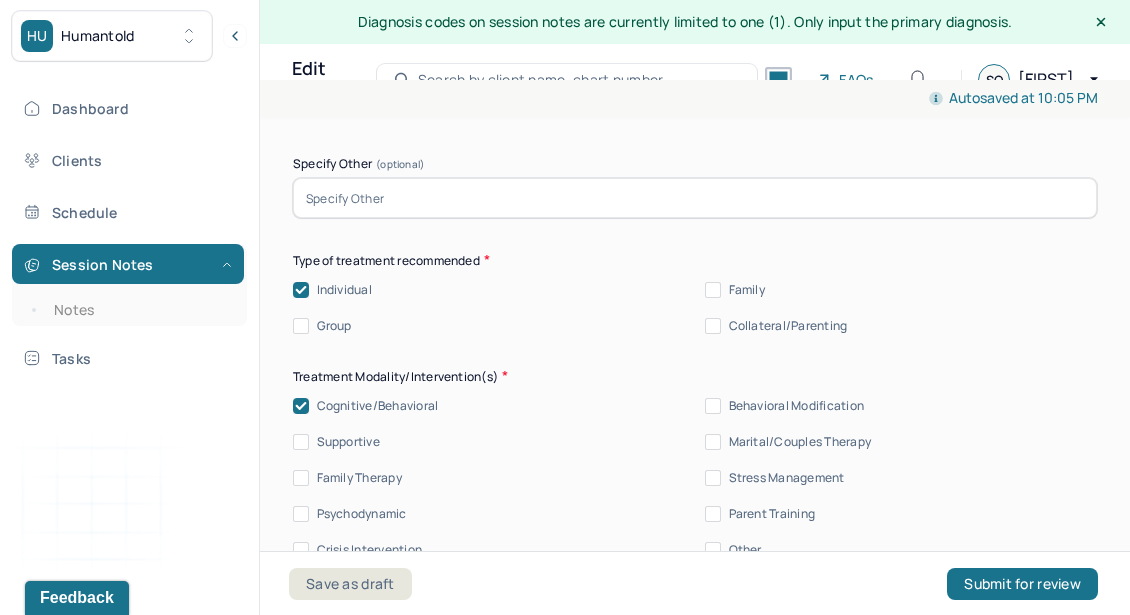 click on "Supportive" at bounding box center [348, 442] 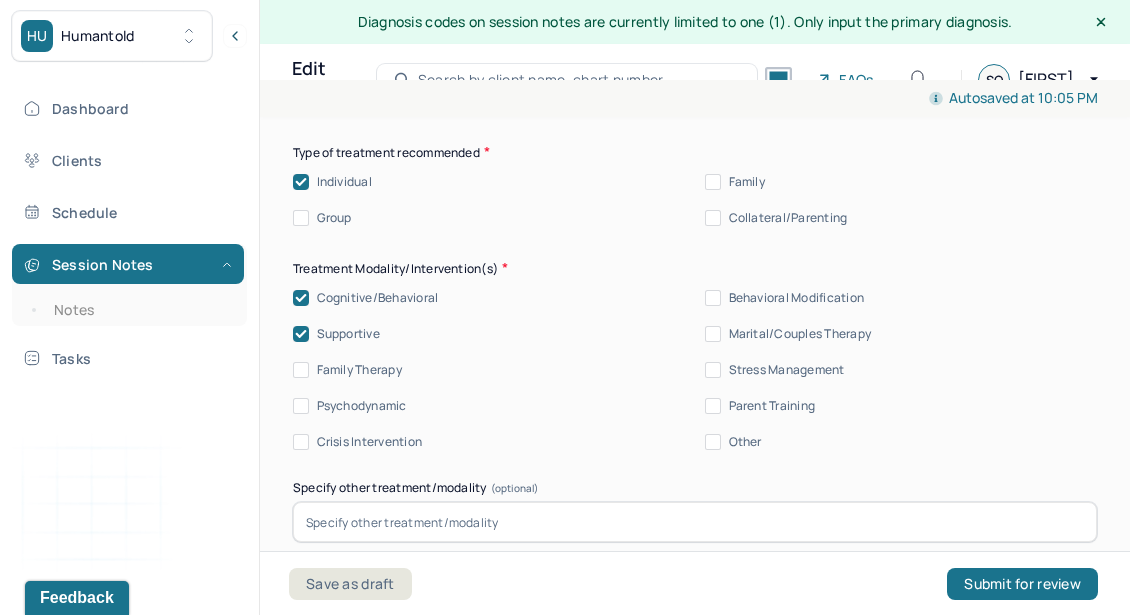 scroll, scrollTop: 10615, scrollLeft: 0, axis: vertical 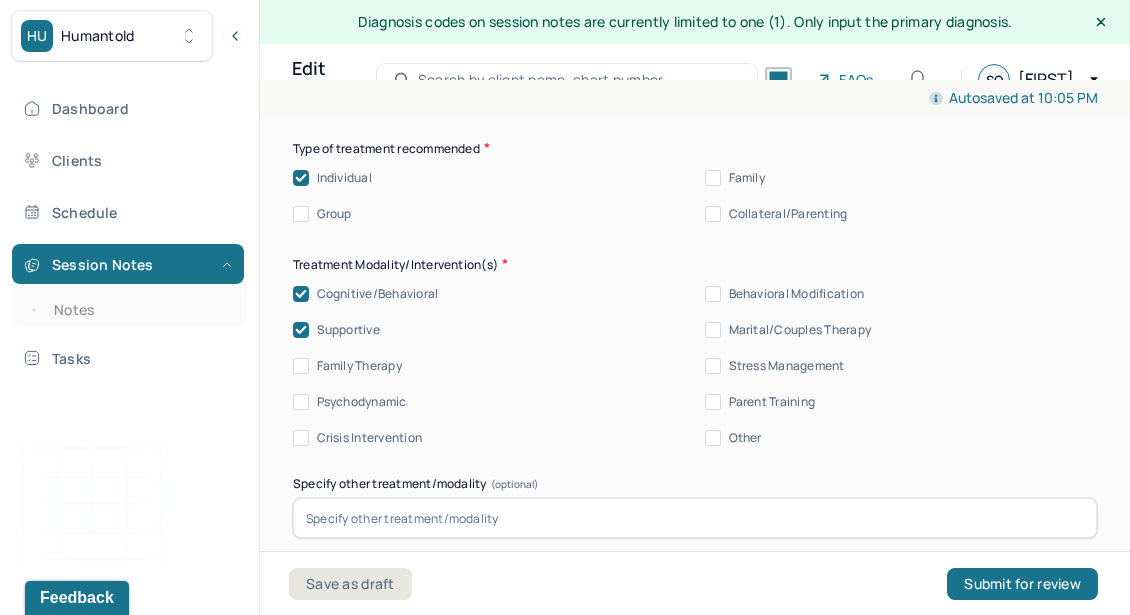 click on "Stress Management" at bounding box center (787, 366) 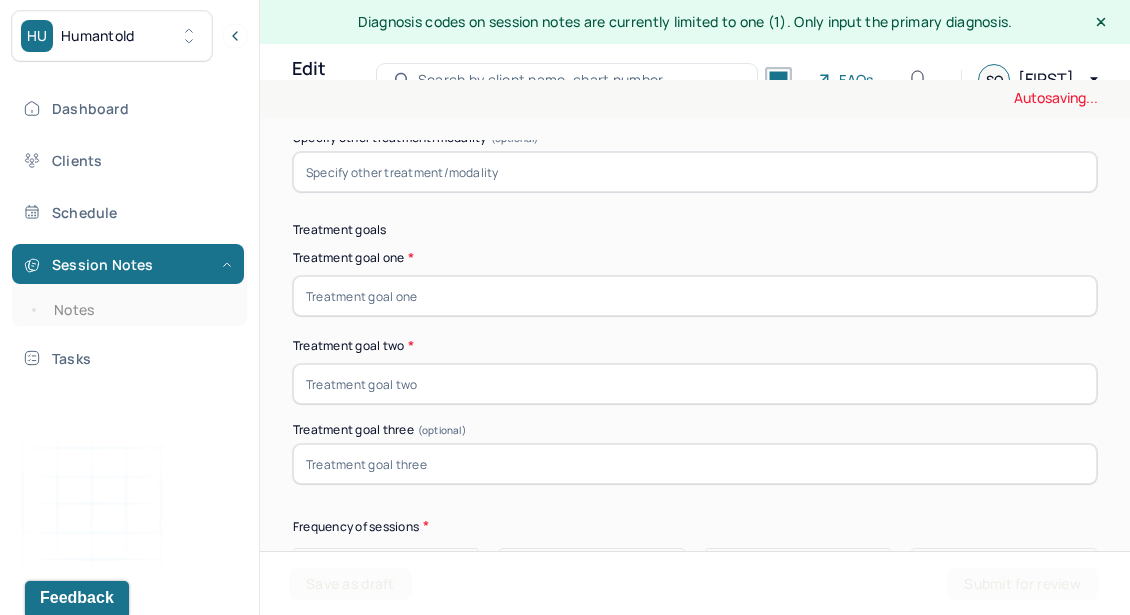 scroll, scrollTop: 11071, scrollLeft: 0, axis: vertical 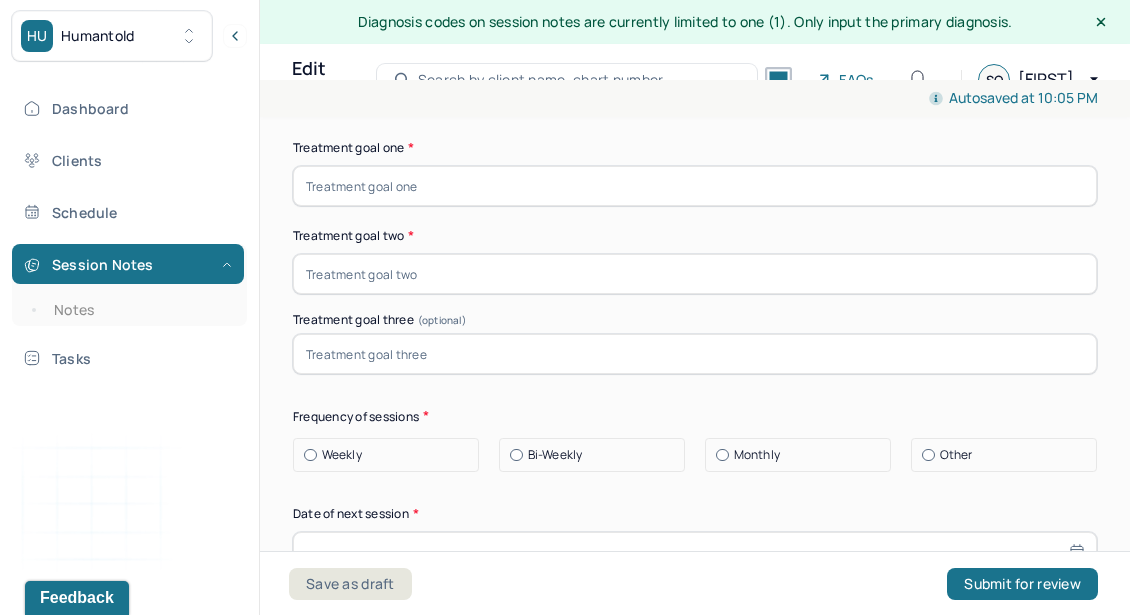 click at bounding box center [695, 186] 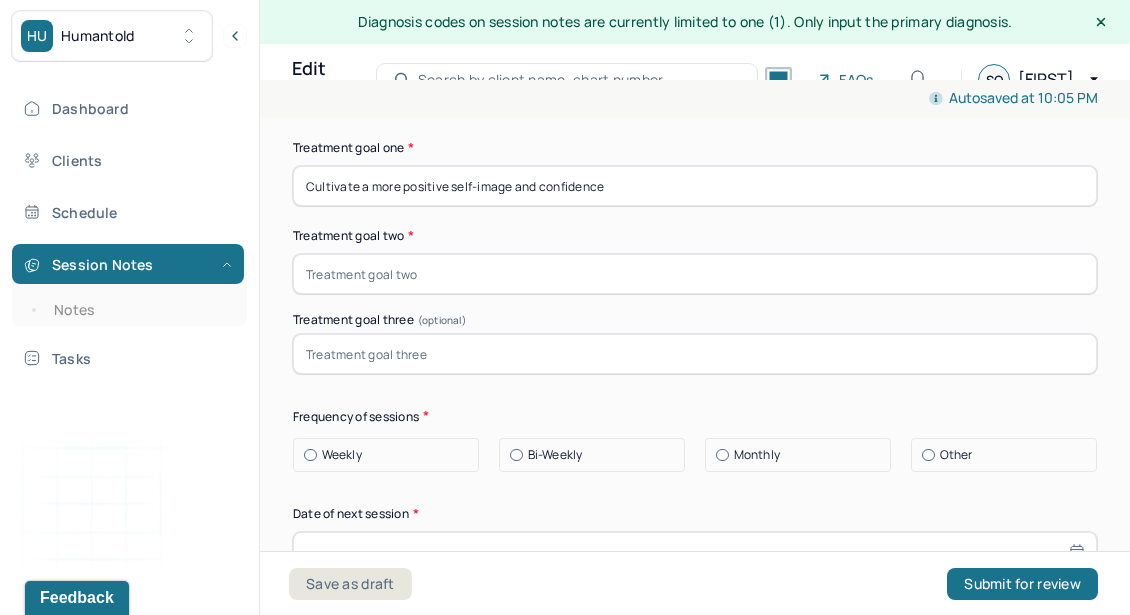 type on "Cultivate a more positive self-image and confidence" 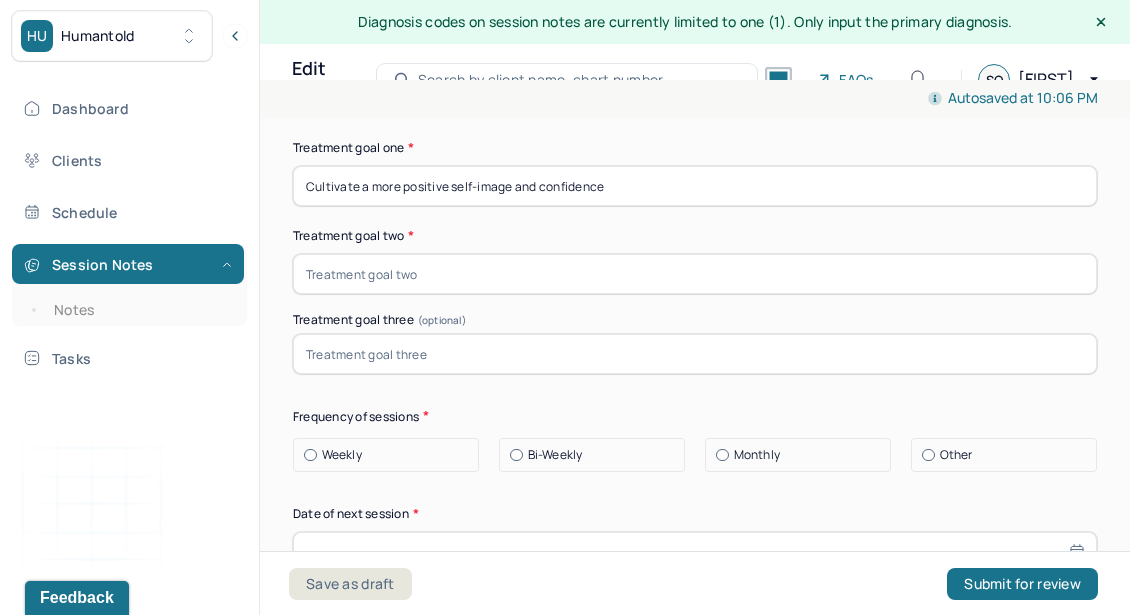 click at bounding box center [695, 274] 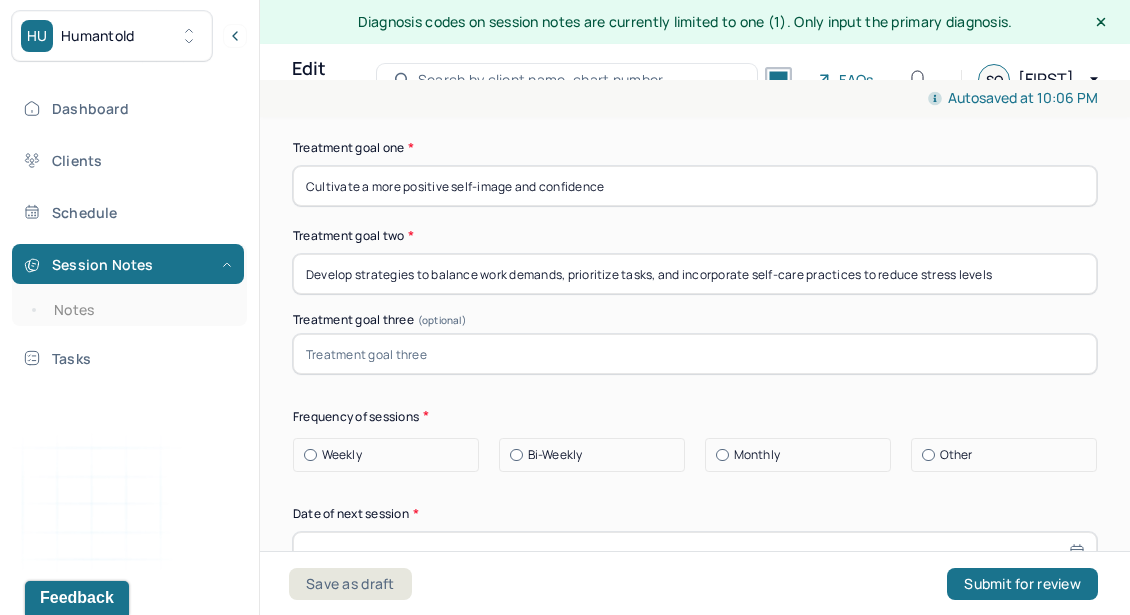 type on "Develop strategies to balance work demands, prioritize tasks, and incorporate self-care practices to reduce stress levels" 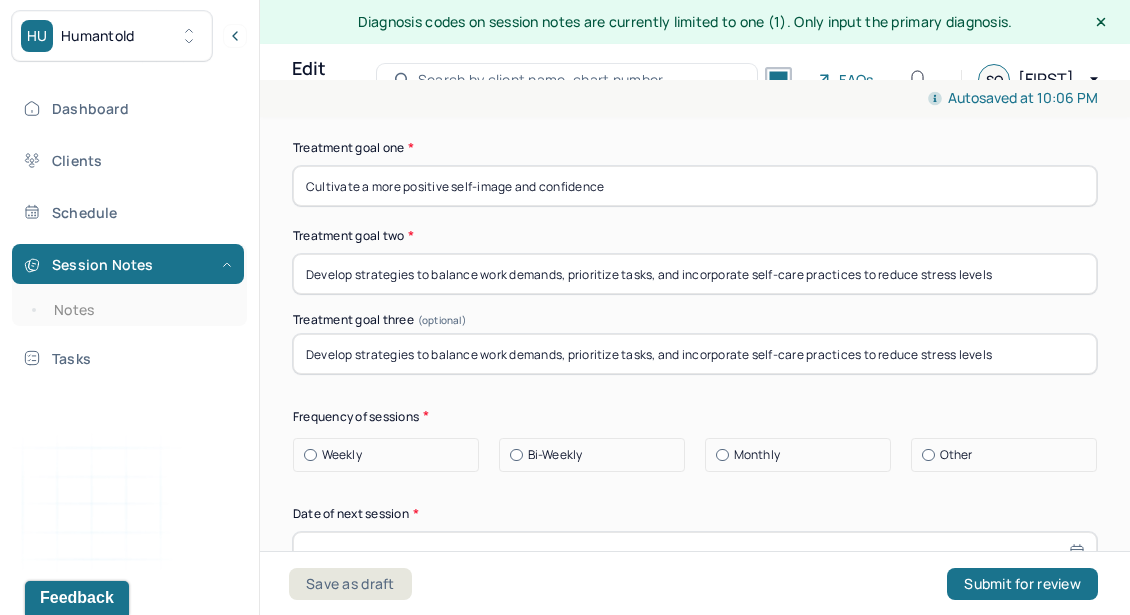 type on "Develop strategies to balance work demands, prioritize tasks, and incorporate self-care practices to reduce stress levels" 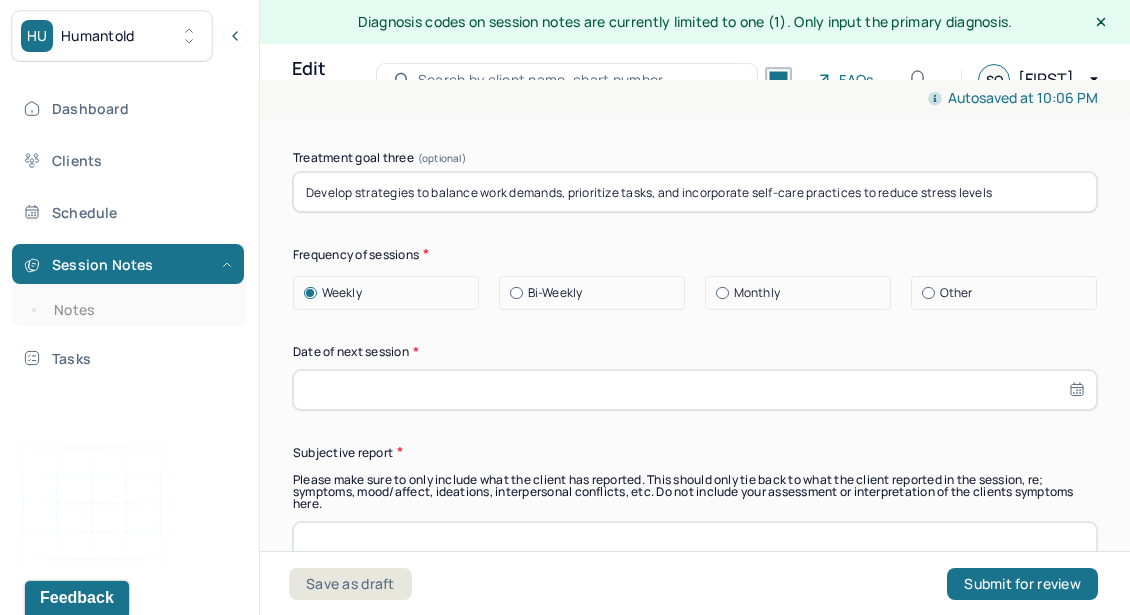 scroll, scrollTop: 11232, scrollLeft: 0, axis: vertical 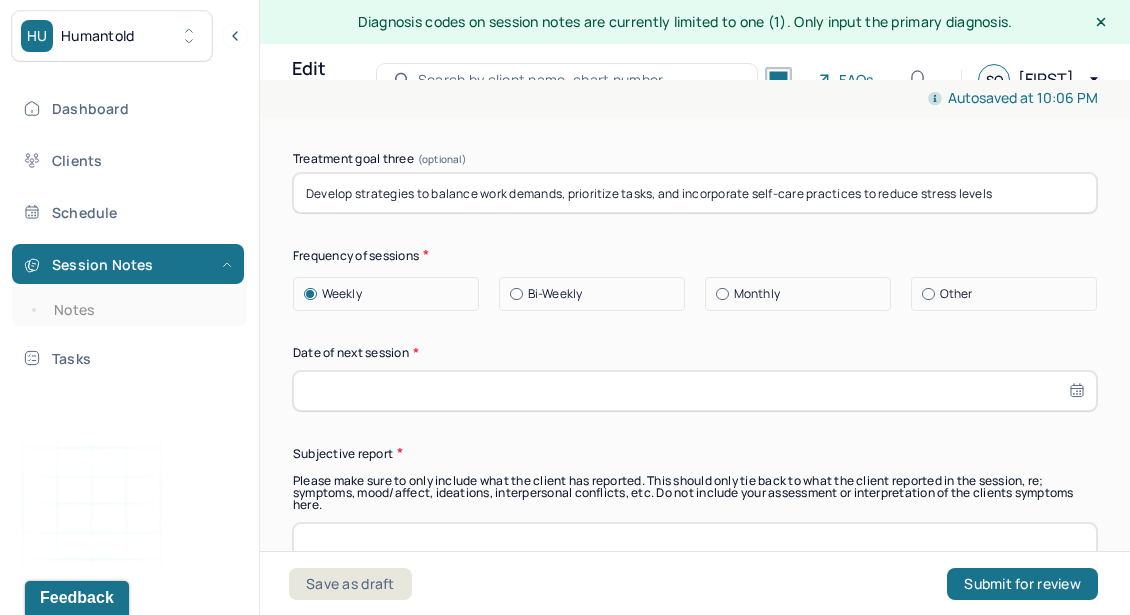 select on "6" 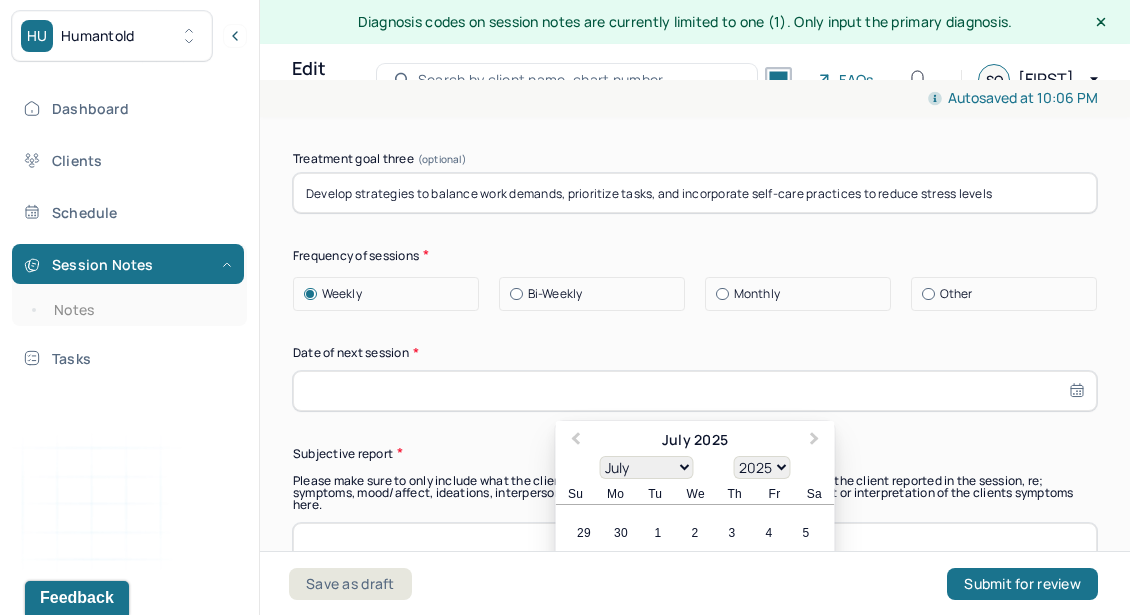click at bounding box center [695, 391] 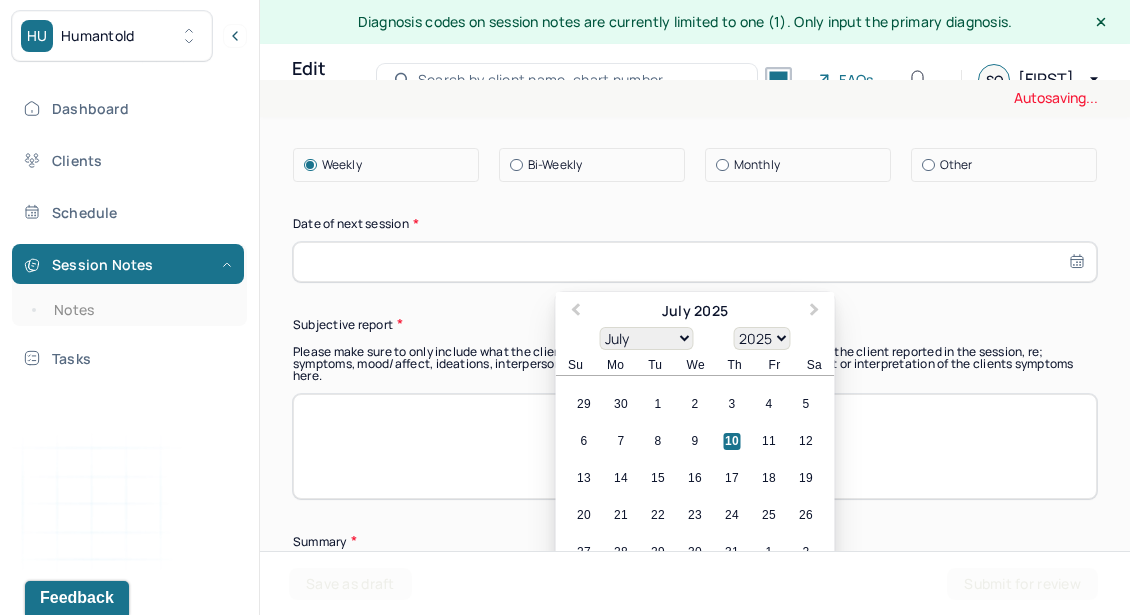 scroll, scrollTop: 11369, scrollLeft: 0, axis: vertical 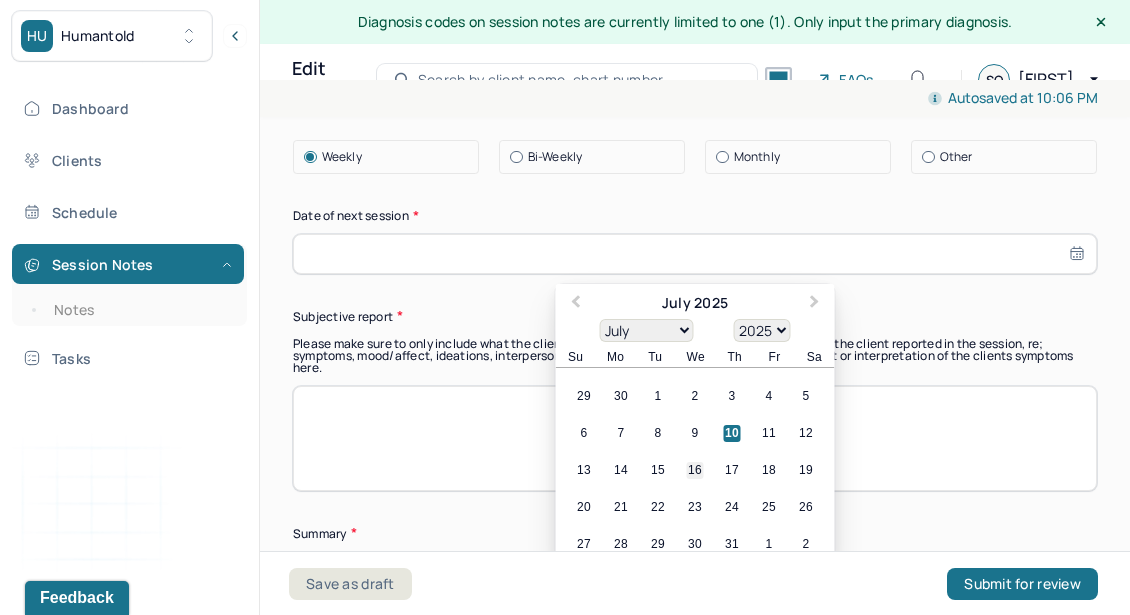 click on "16" at bounding box center [695, 470] 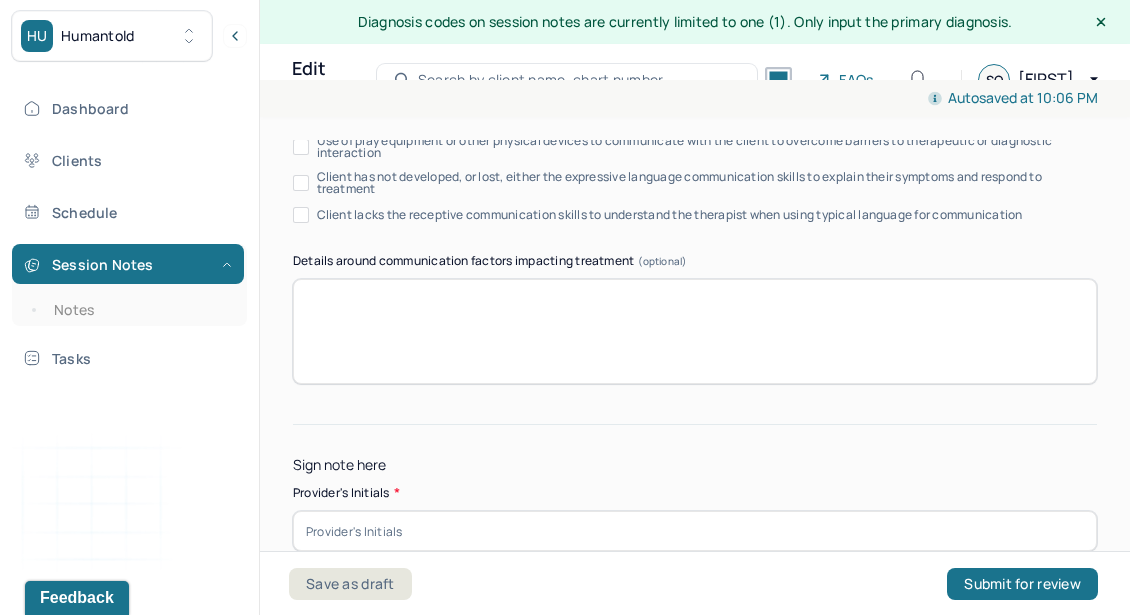 scroll, scrollTop: 12288, scrollLeft: 0, axis: vertical 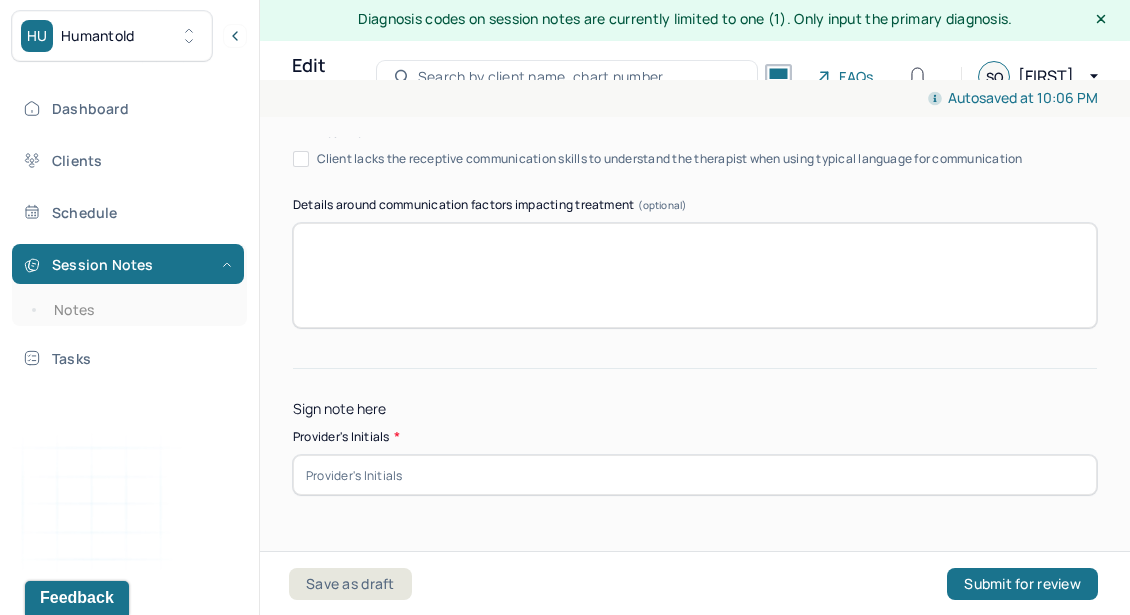 click on "Provider's Initials *" at bounding box center [695, 461] 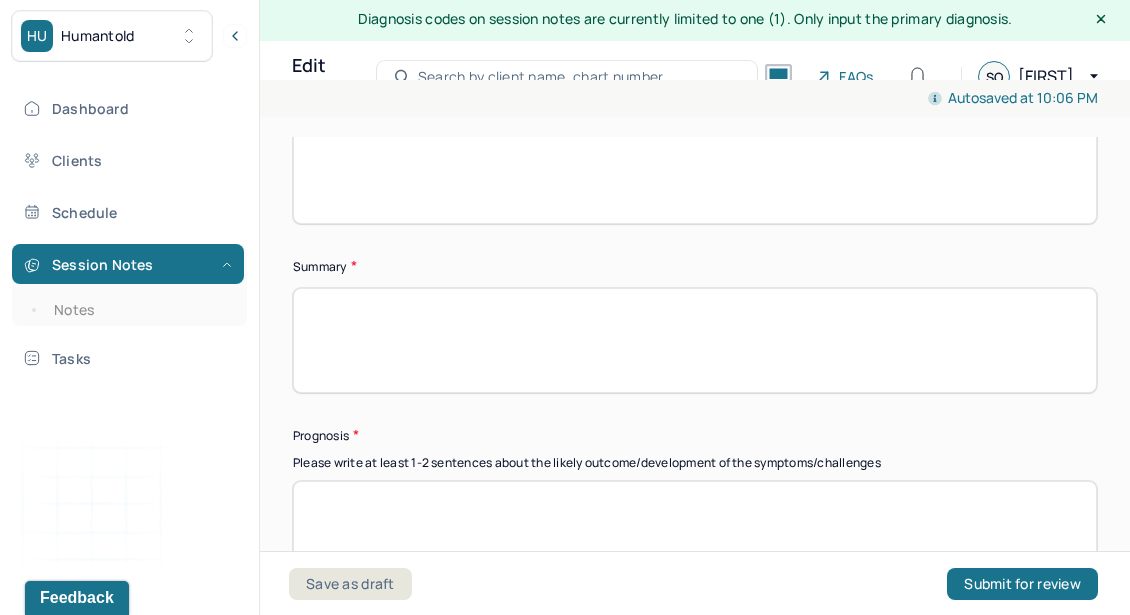 scroll, scrollTop: 11696, scrollLeft: 0, axis: vertical 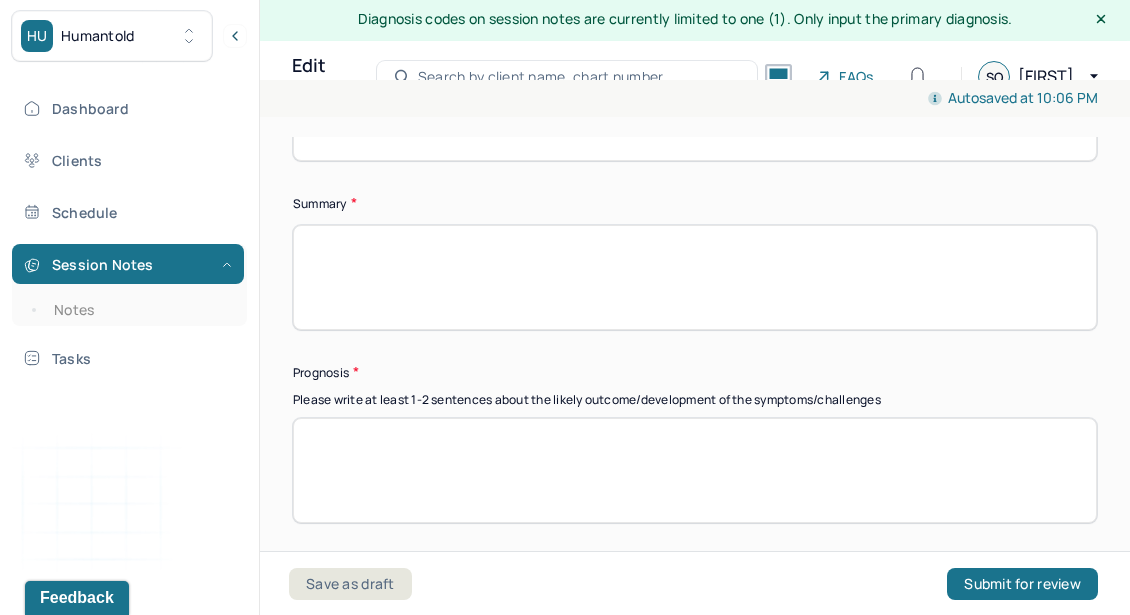 type on "so" 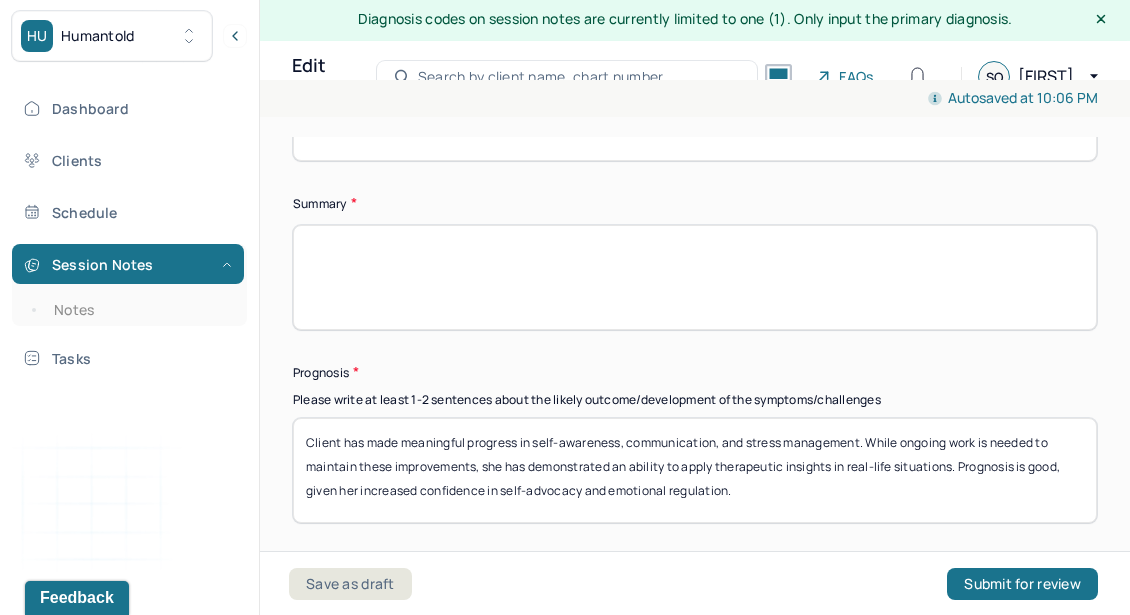 type on "Client has made meaningful progress in self-awareness, communication, and stress management. While ongoing work is needed to maintain these improvements, she has demonstrated an ability to apply therapeutic insights in real-life situations. Prognosis is good, given her increased confidence in self-advocacy and emotional regulation." 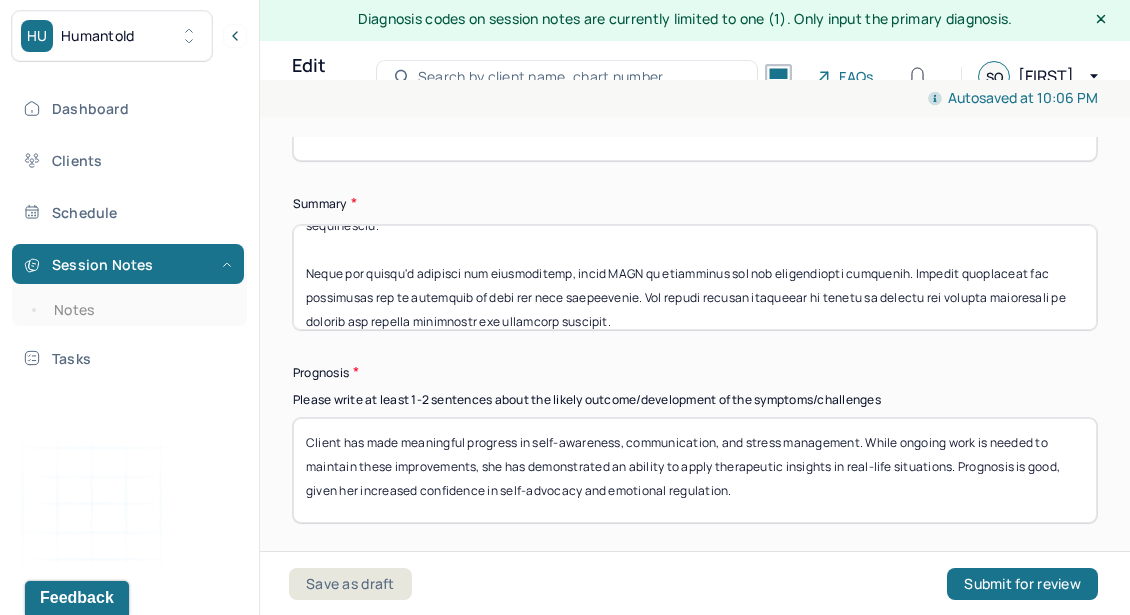 scroll, scrollTop: 352, scrollLeft: 0, axis: vertical 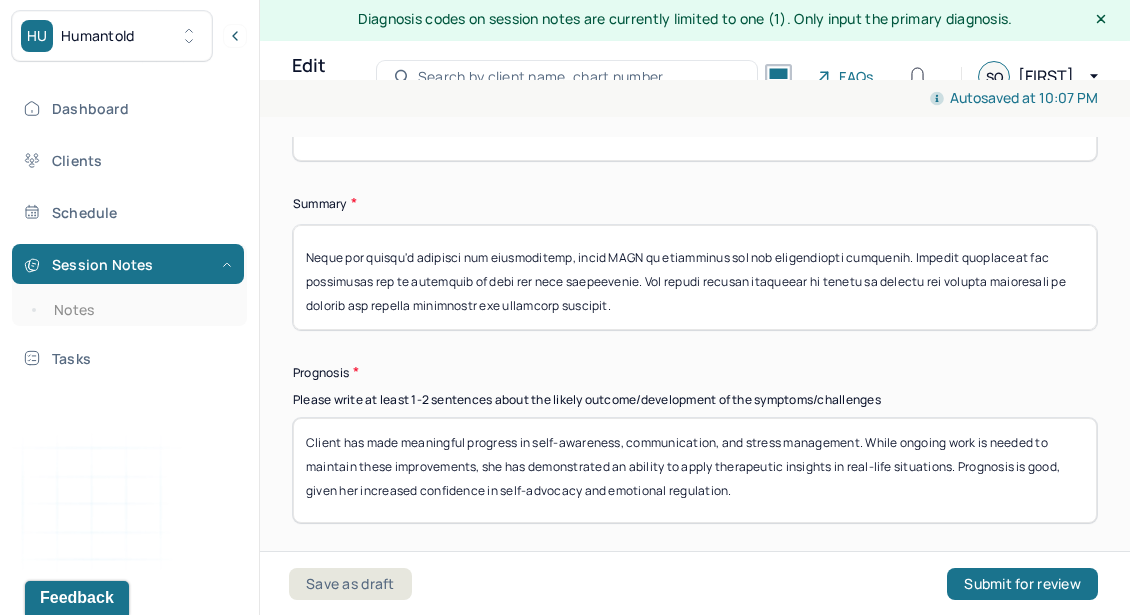 click at bounding box center (695, 277) 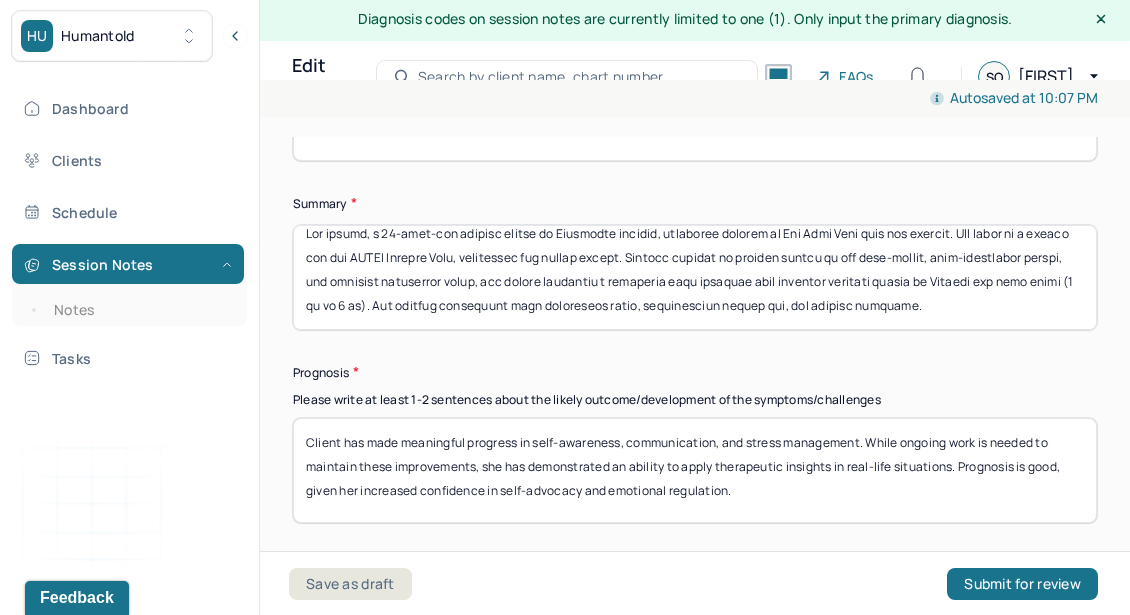 scroll, scrollTop: 21, scrollLeft: 0, axis: vertical 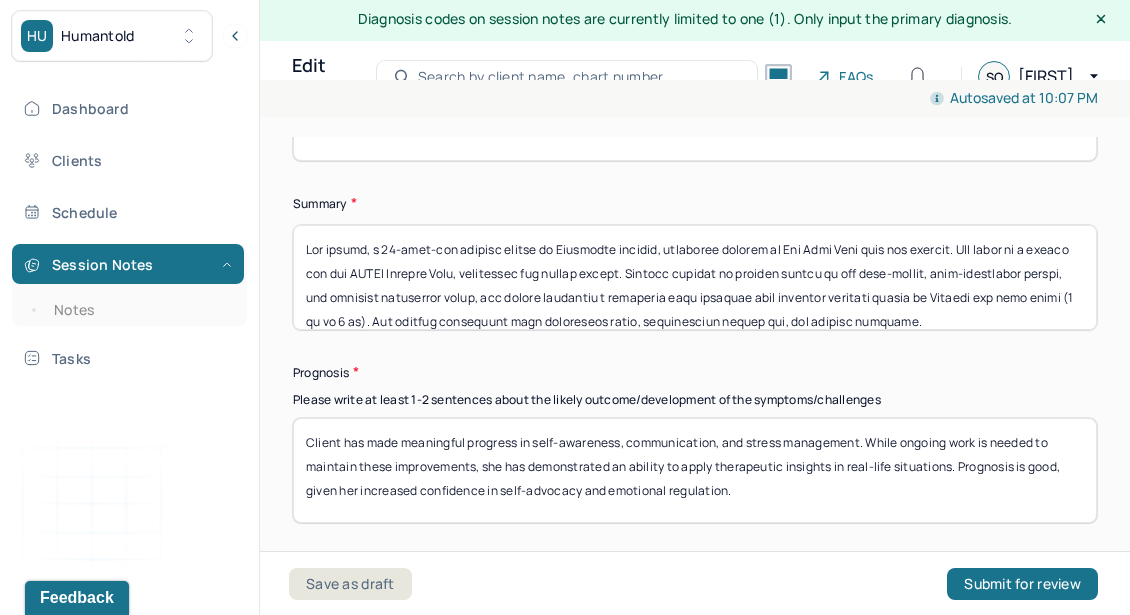 drag, startPoint x: 468, startPoint y: 228, endPoint x: 347, endPoint y: 247, distance: 122.48265 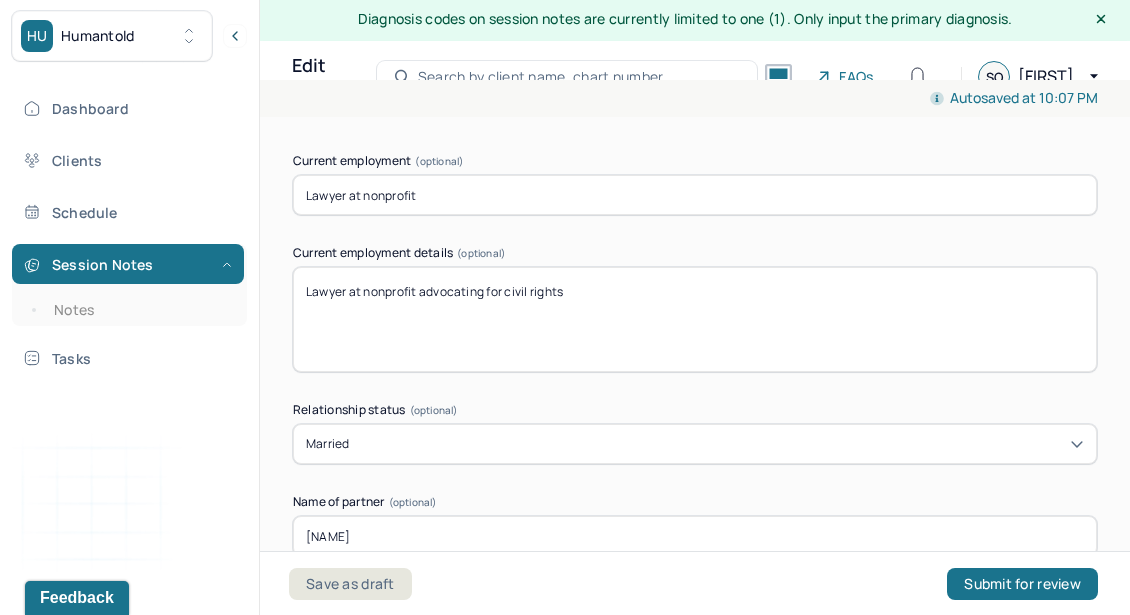 scroll, scrollTop: 1768, scrollLeft: 0, axis: vertical 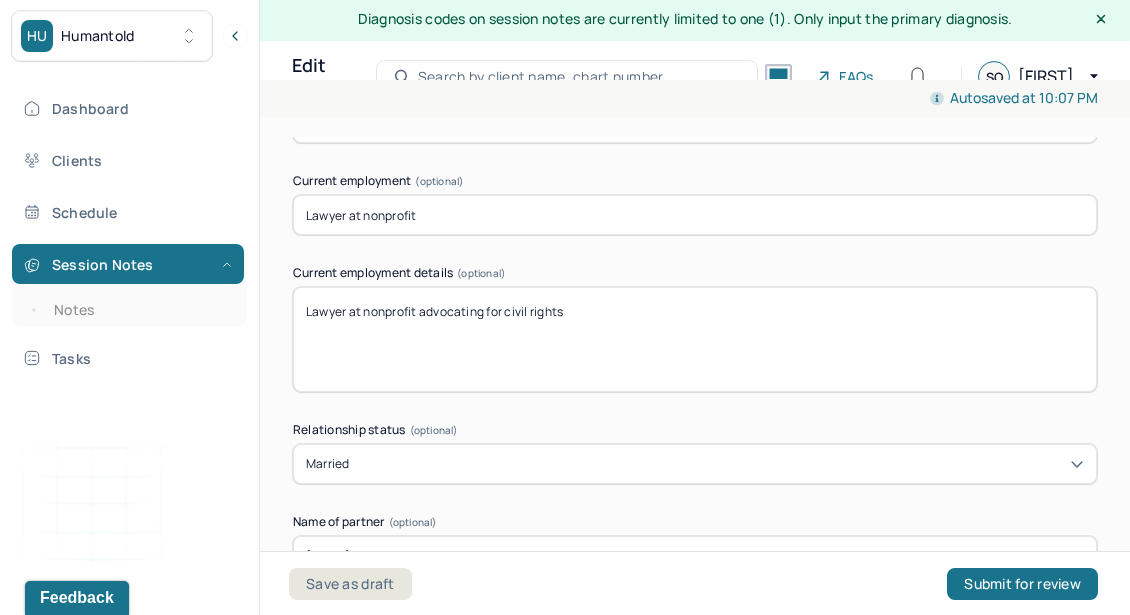 type on "The client, a 37-year-old married female of [NATIONALITY] descent, currently resides in [CITY] with her husband. She works as a lawyer for the [ORGANIZATION] Defense Fund, advocating for voting rights. Seeking therapy to address issues of low self-esteem, self-sabotaging habits, and periodic depressive moods, the client describes a demanding work schedule that includes frequent travel to [LOCATION] and long hours (9 am to 7 pm). She reports struggling with completing tasks, experiencing mental fog, and feeling confused.
The client's background reveals a history of familial hardship, including having to drop out of college to support her mother and siblings after her father left the family. Despite these challenges, her recent marriage has been a source of healing. During the intake session, the client appeared confused at times and struggled to articulate herself. She mentioned feeling embarrassed about her traumatic past and shared difficulties in expressing herself effectively, noting past practices of writing d..." 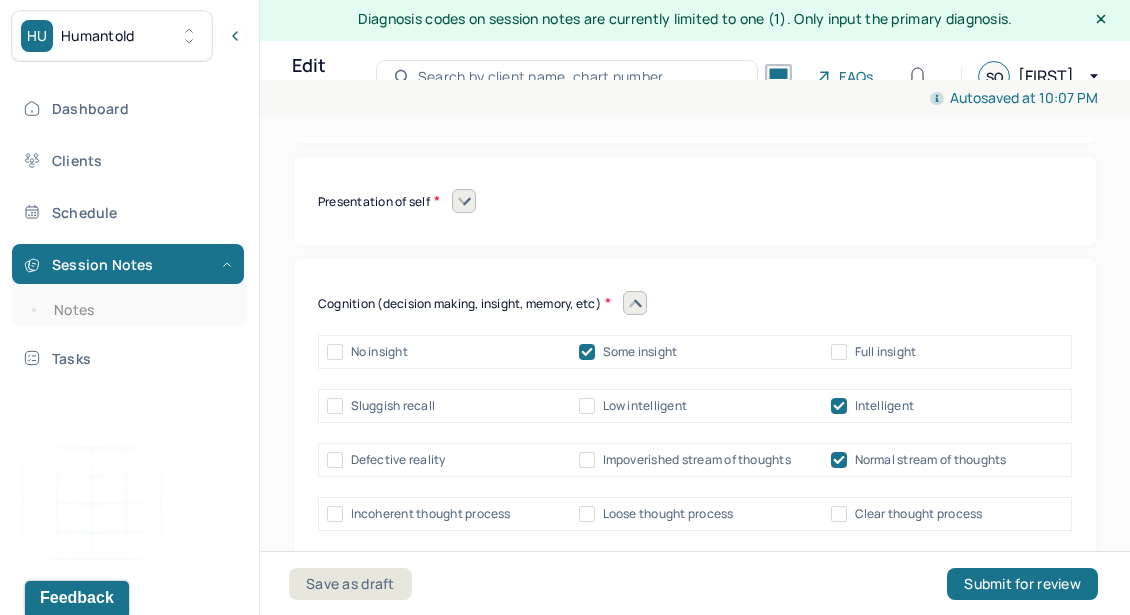 scroll, scrollTop: 9285, scrollLeft: 0, axis: vertical 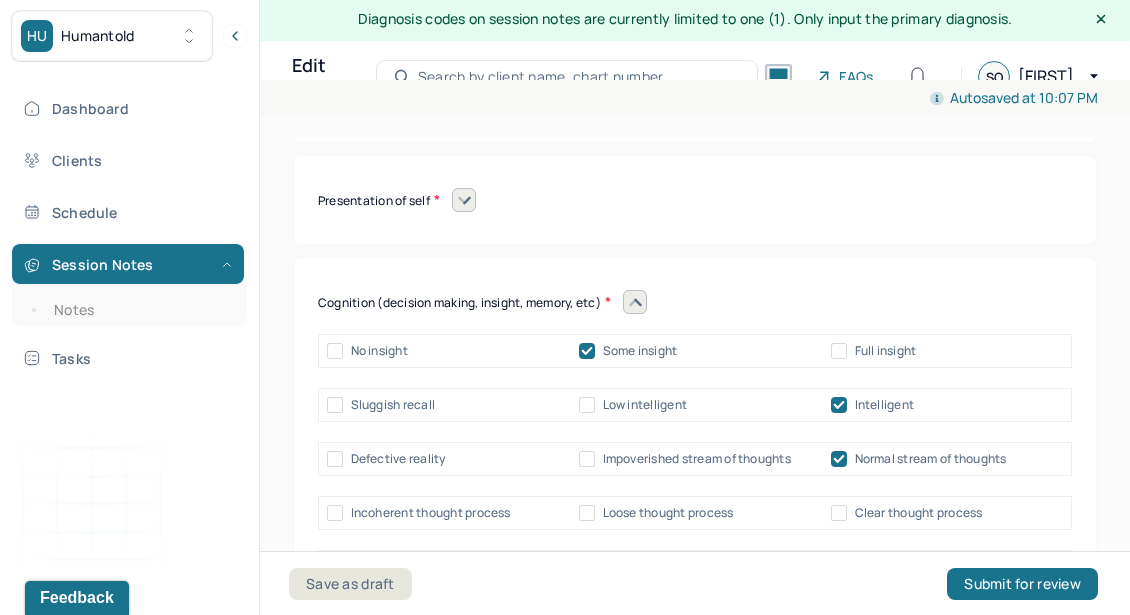 type on "NAACP Defense Fund" 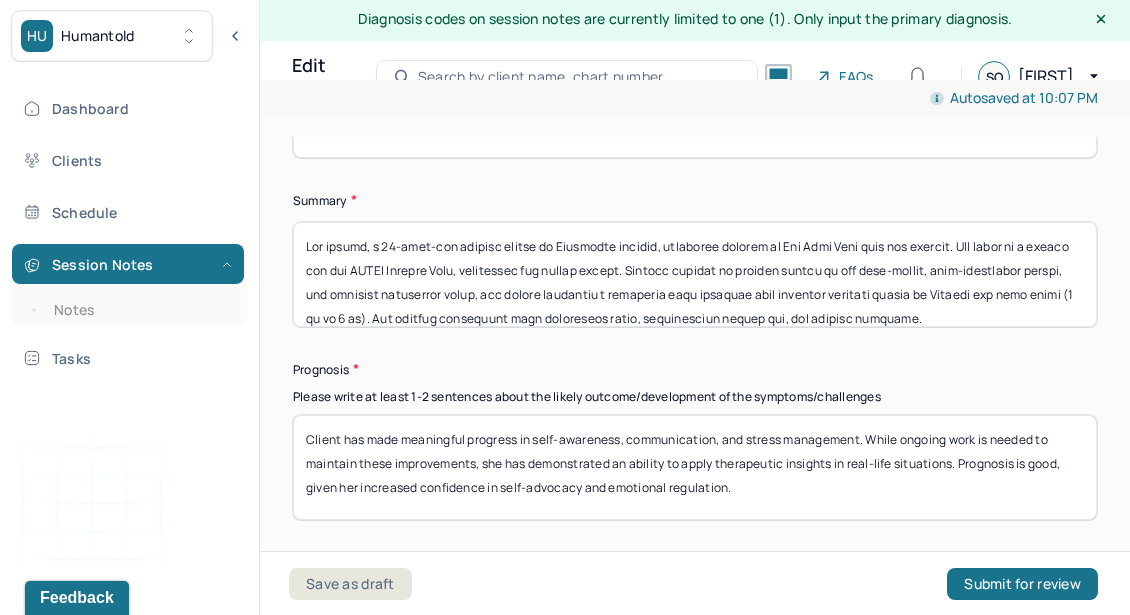 scroll, scrollTop: 11696, scrollLeft: 0, axis: vertical 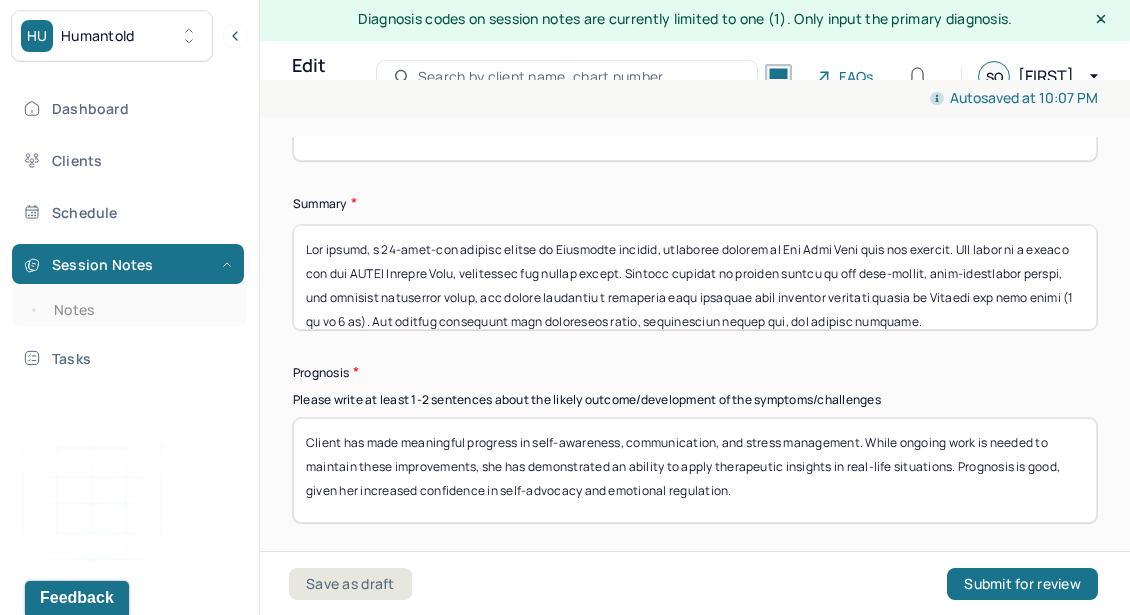 click at bounding box center (695, 277) 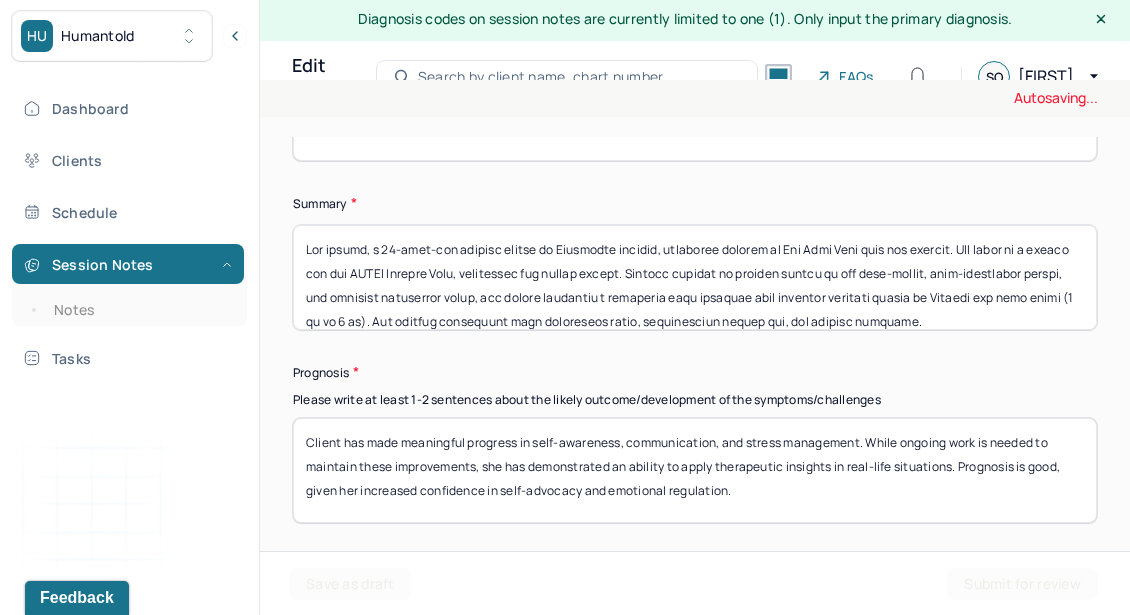 click at bounding box center (695, 277) 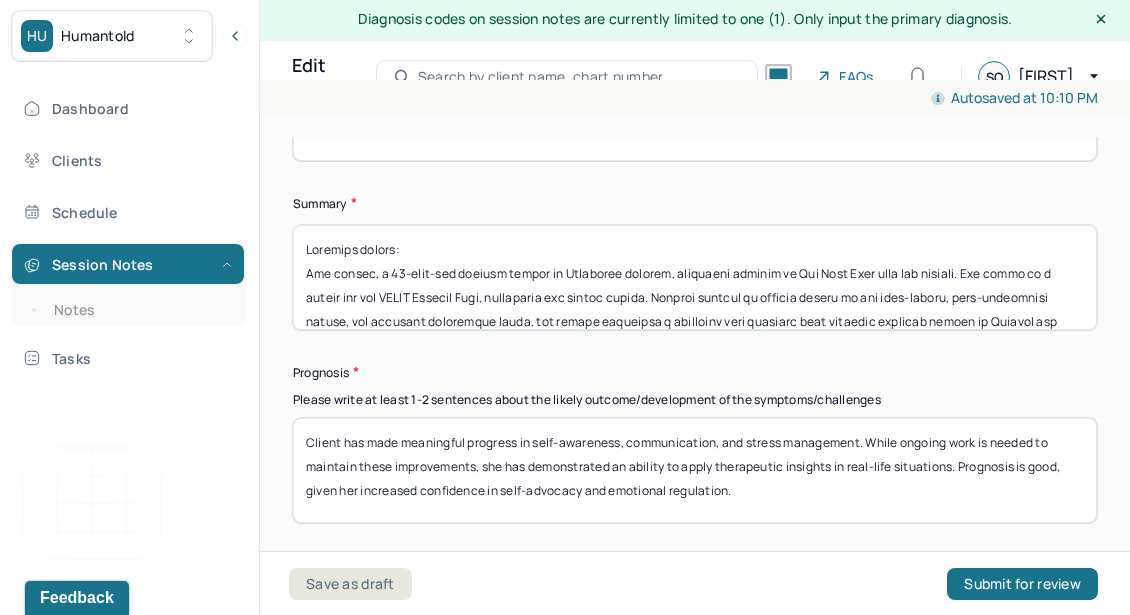 click at bounding box center [695, 277] 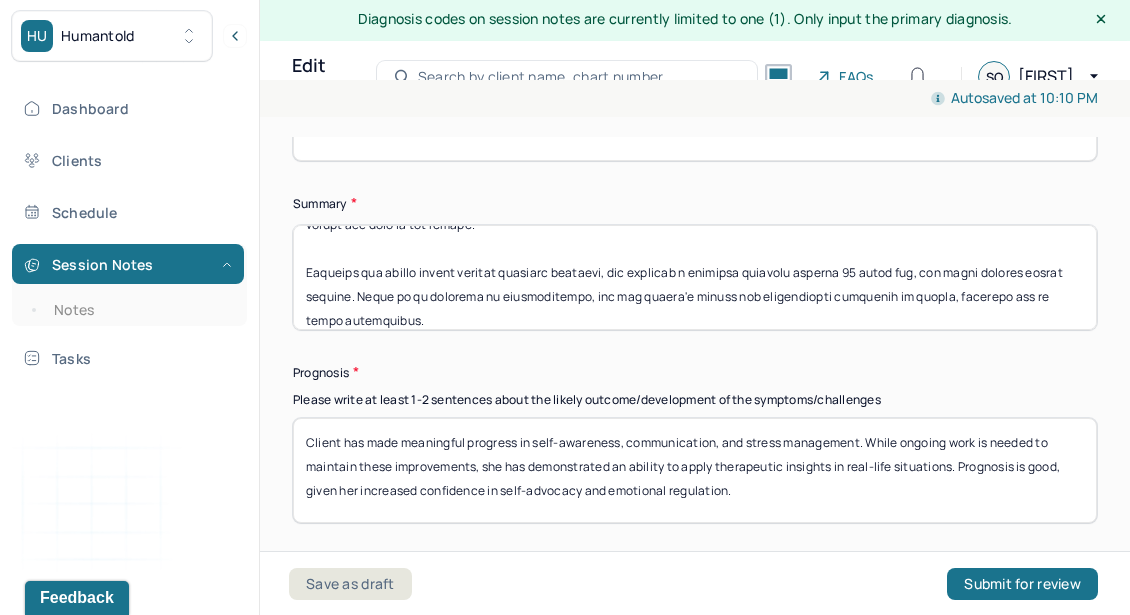 scroll, scrollTop: 333, scrollLeft: 0, axis: vertical 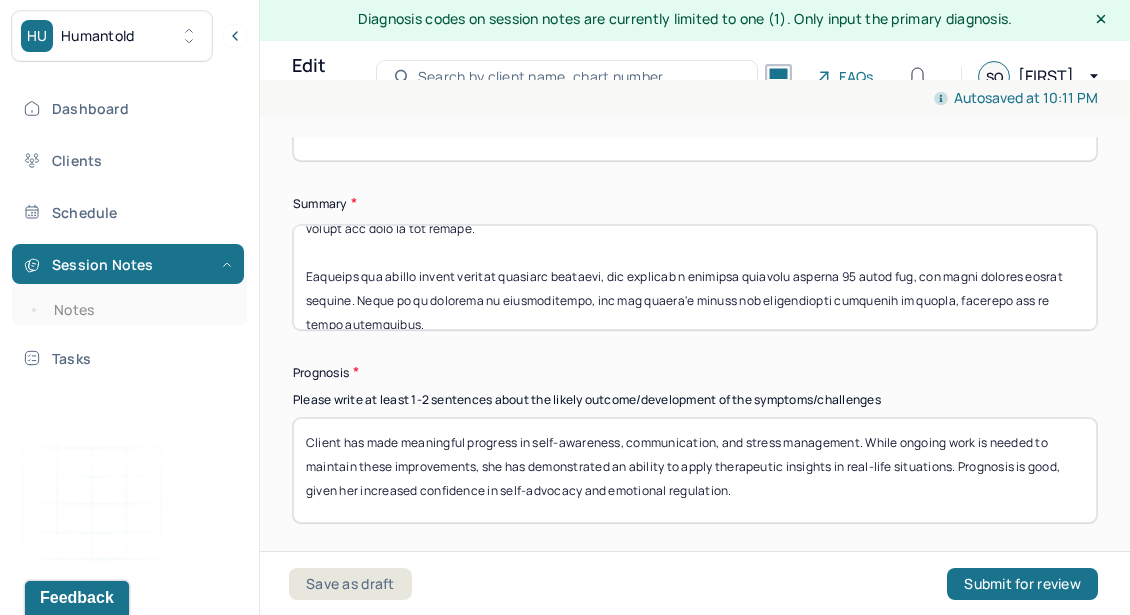 drag, startPoint x: 353, startPoint y: 281, endPoint x: 297, endPoint y: 264, distance: 58.5235 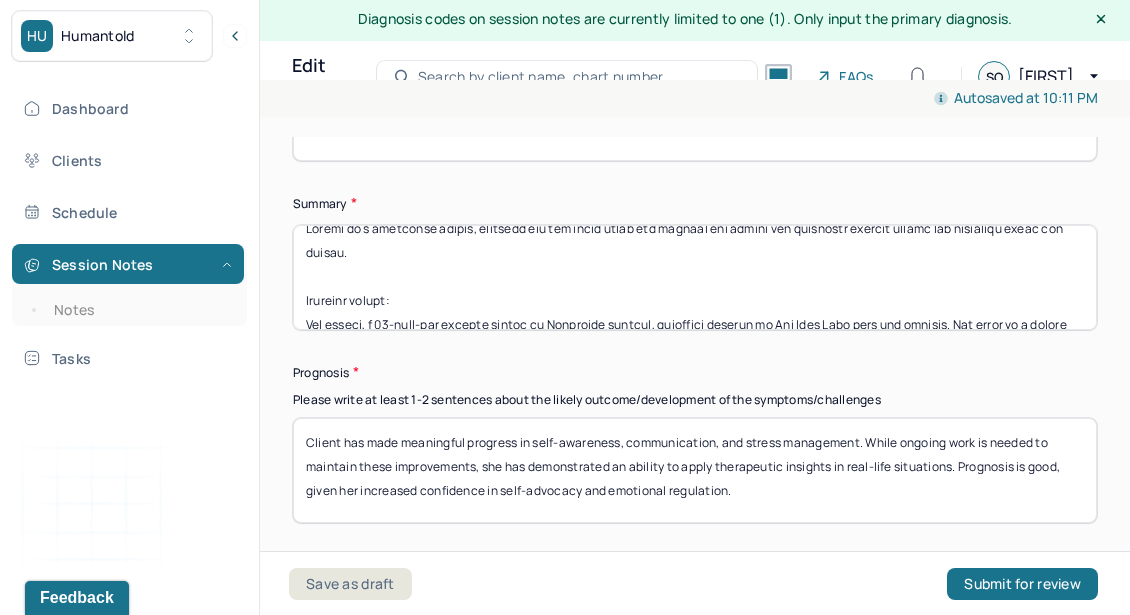 scroll, scrollTop: 0, scrollLeft: 0, axis: both 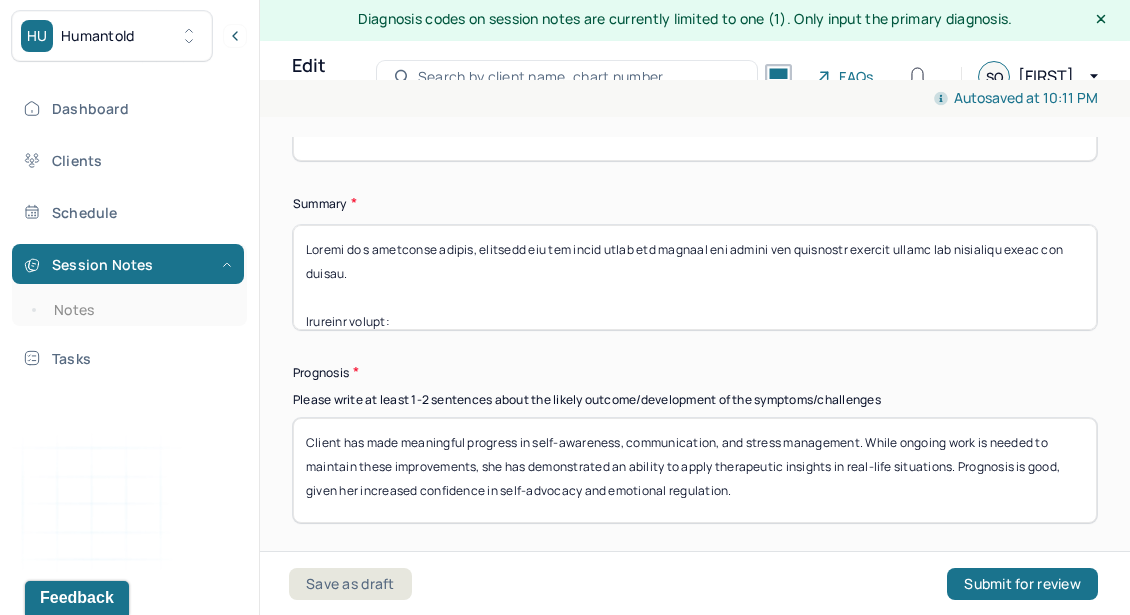 click at bounding box center [695, 277] 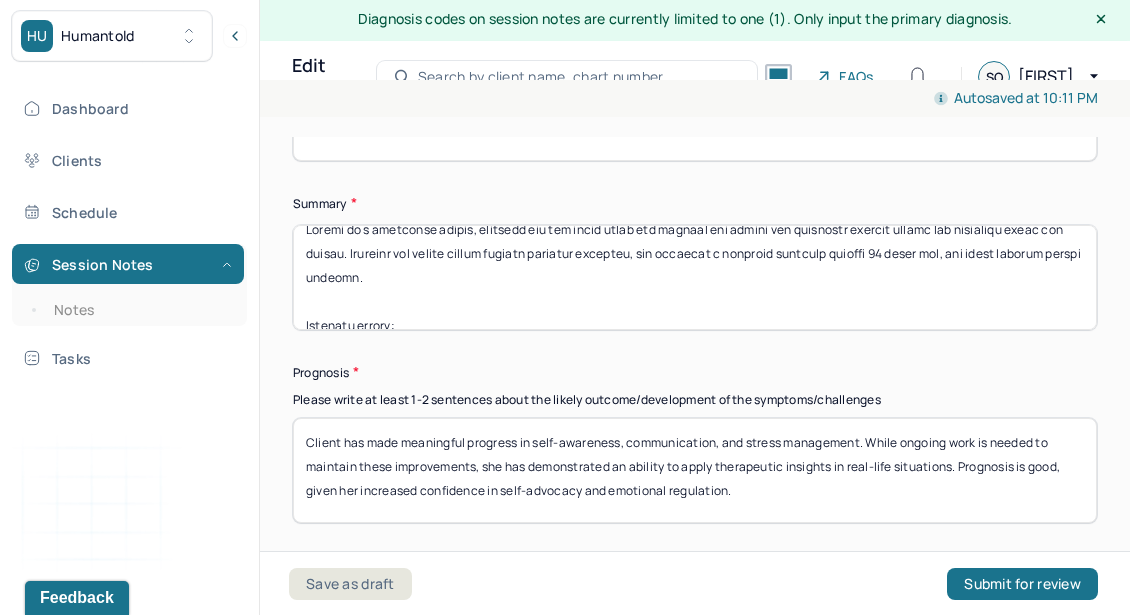 scroll, scrollTop: 0, scrollLeft: 0, axis: both 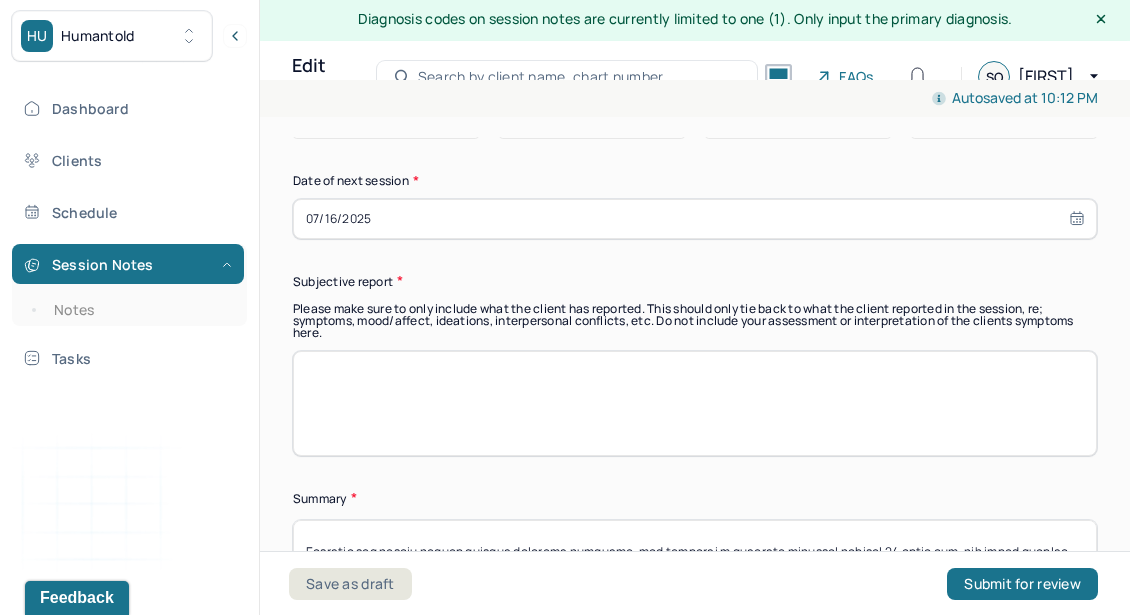 type on "The client, a 37-year-old married female of [NATIONALITY] descent, currently resides in [CITY] with her husband. She works as a lawyer for the [ORGANIZATION] Defense Fund, advocating for voting rights. Seeking therapy to address issues of low self-esteem, self-sabotaging habits, and periodic depressive moods, the client describes a demanding work schedule that includes frequent travel to [LOCATION] and long hours (9 am to 7 pm). She reports struggling with completing tasks, experiencing mental fog, and feeling confused.
The client's background reveals a history of familial hardship, including having to drop out of college to support her mother and siblings after her father left the family. Despite these challenges, her recent marriage has been a source of healing. During the intake session, the client appeared confused at times and struggled to articulate herself. She mentioned feeling embarrassed about her traumatic past and shared difficulties in expressing herself effectively, noting past practices of writing d..." 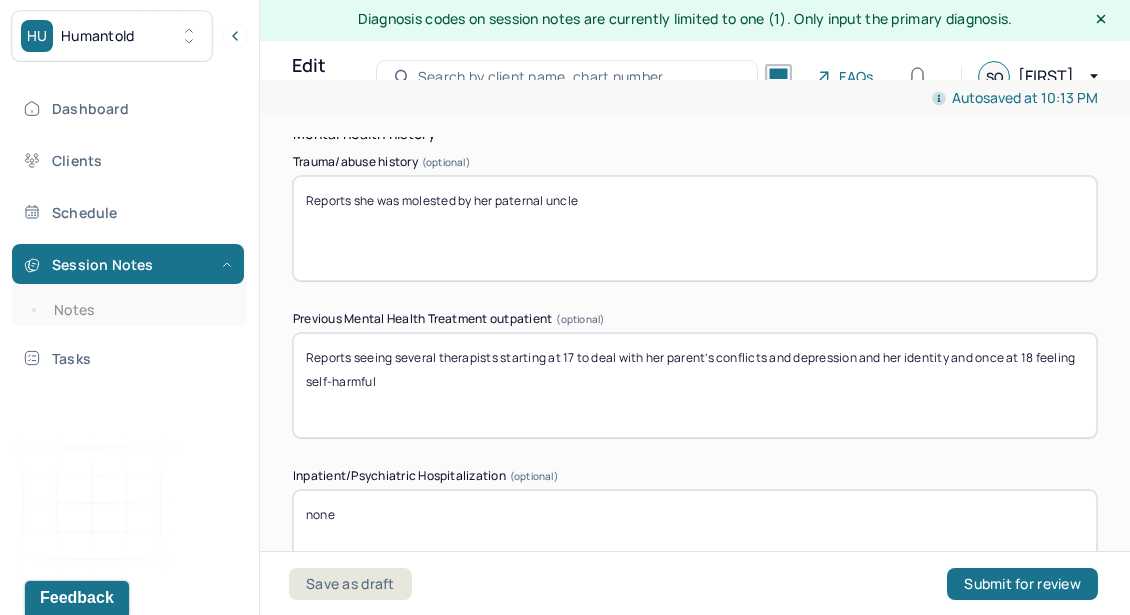 scroll, scrollTop: 6118, scrollLeft: 0, axis: vertical 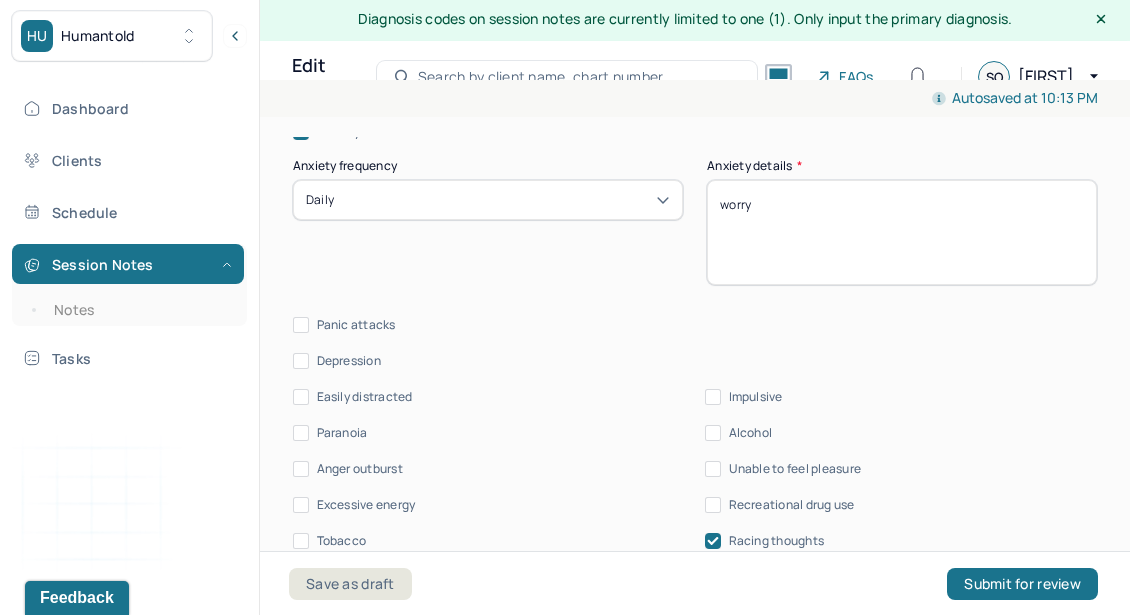 type on "Client reports she had birth trauma, difficult time navigating marriage and her mother in law and breastfeeding issues. She reports anxiety and guilt as a new mom." 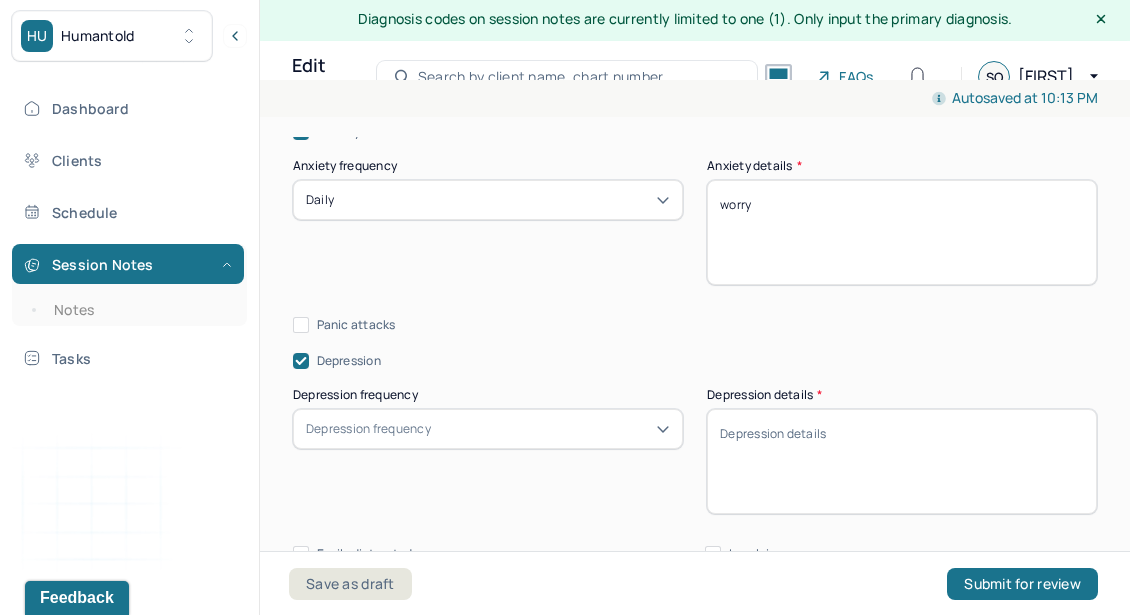 click on "Depression frequency" at bounding box center (368, 429) 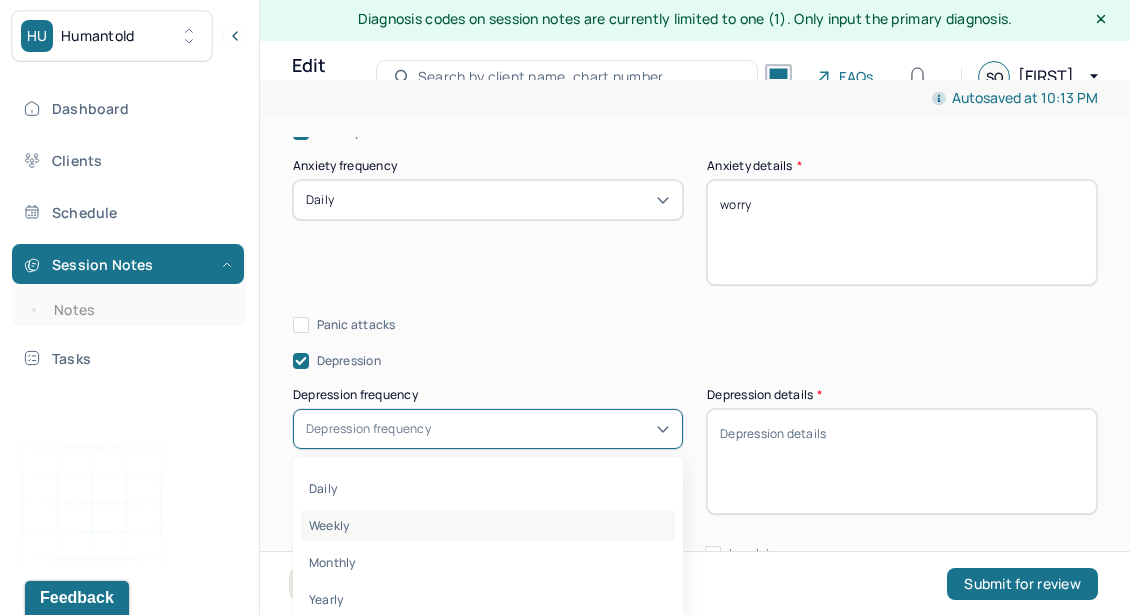 click on "Weekly" at bounding box center [488, 525] 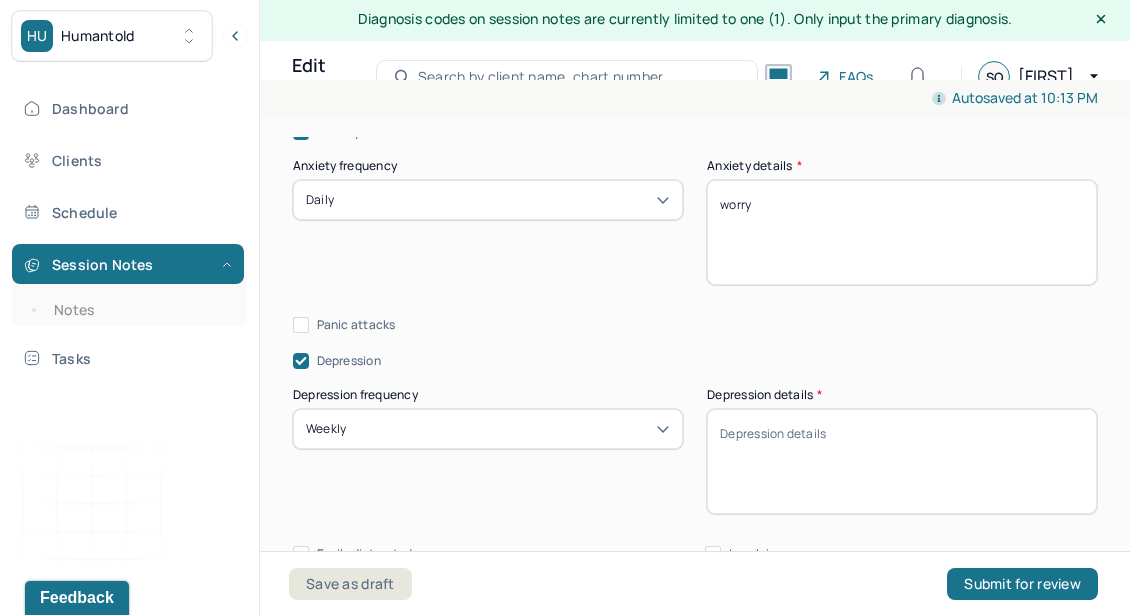 click on "Depression details *" at bounding box center [902, 461] 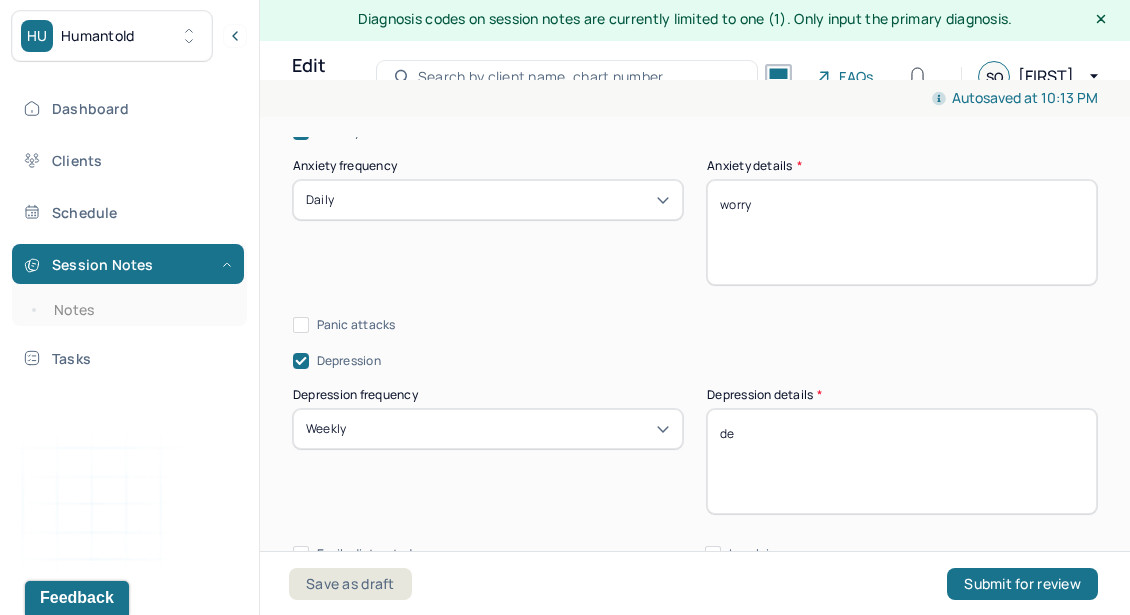 type on "d" 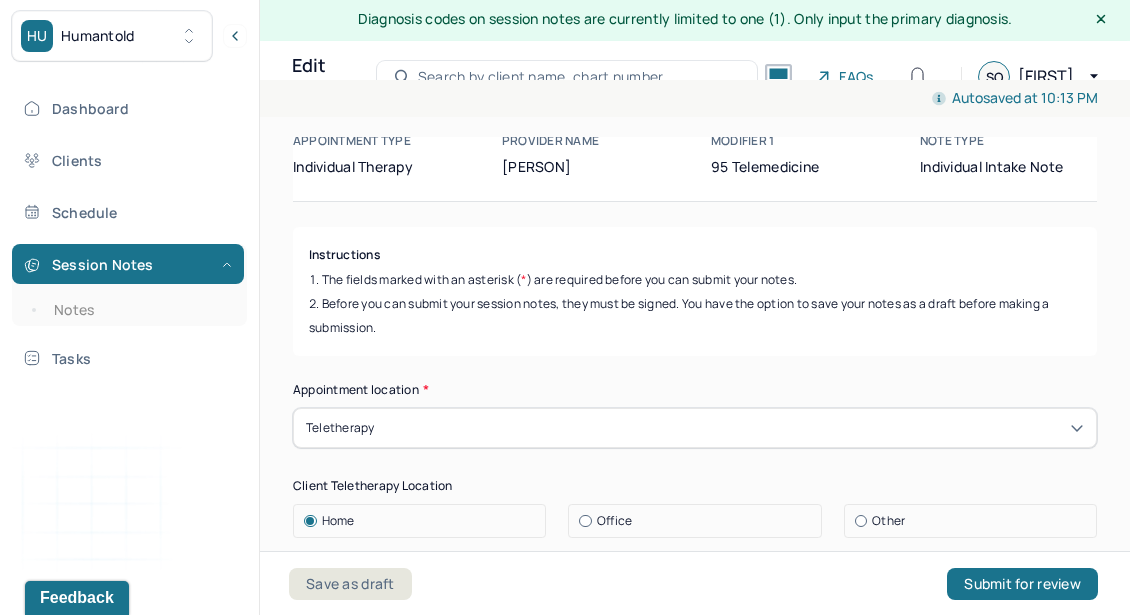 scroll, scrollTop: 123, scrollLeft: 0, axis: vertical 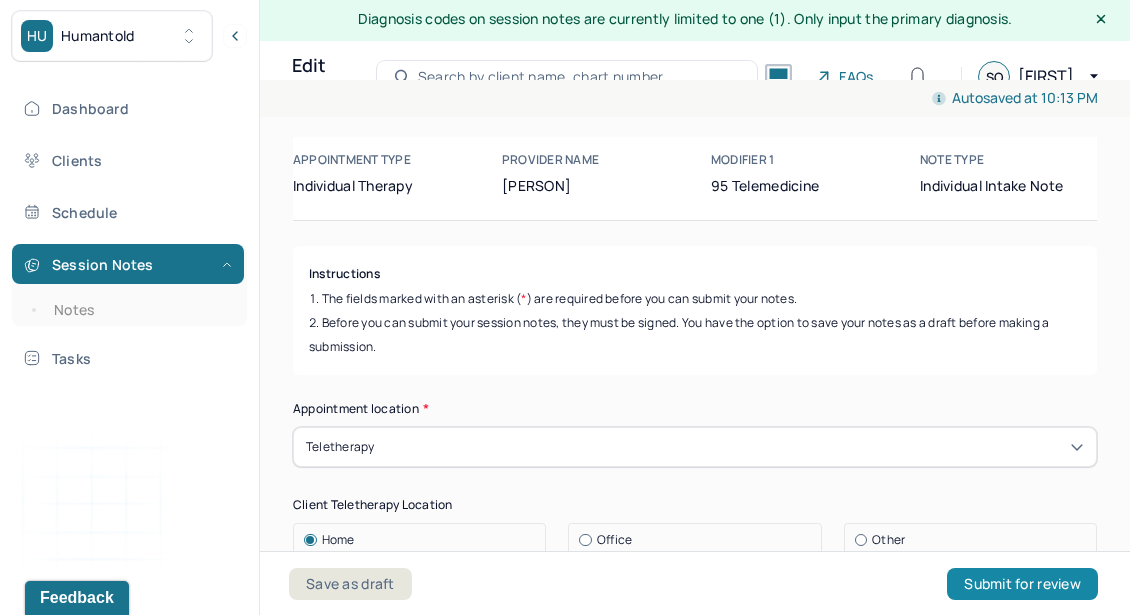 type on "low self esteem" 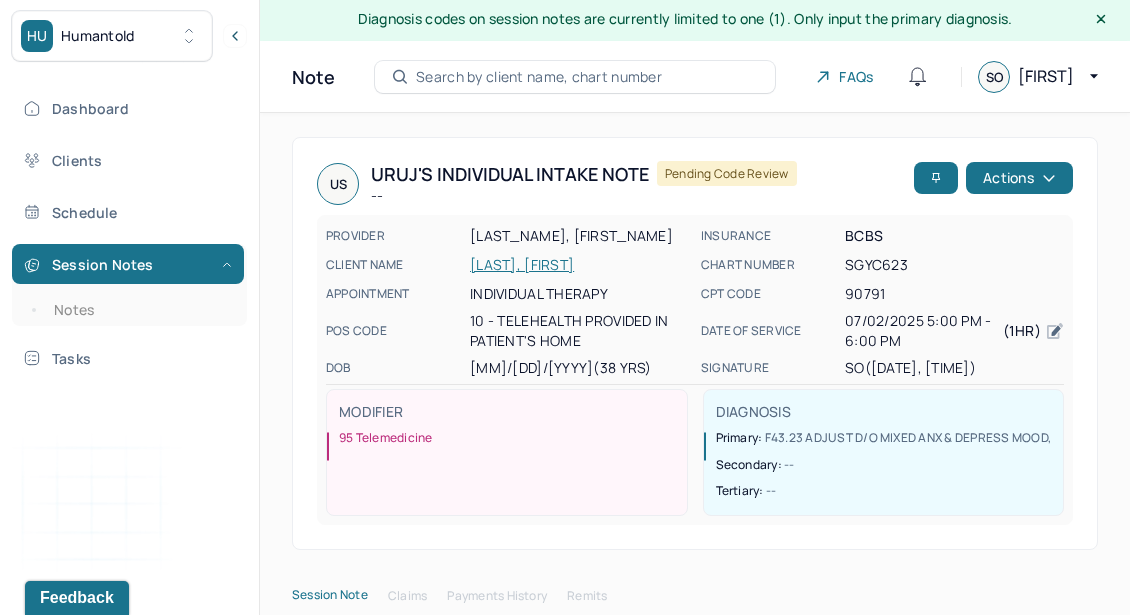 scroll, scrollTop: 0, scrollLeft: 0, axis: both 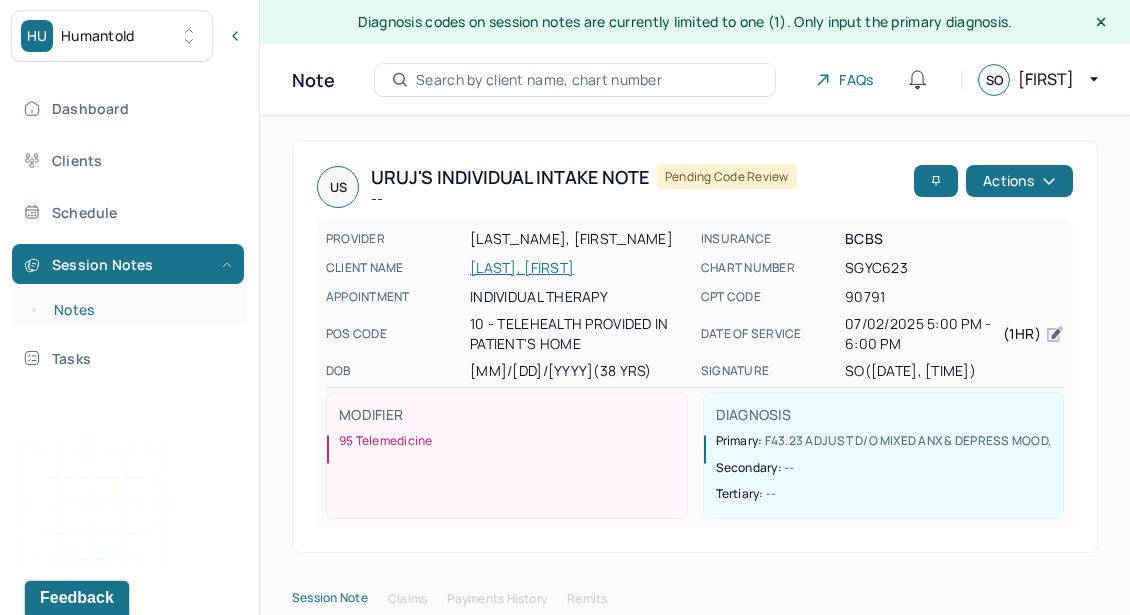 click on "Notes" at bounding box center [139, 310] 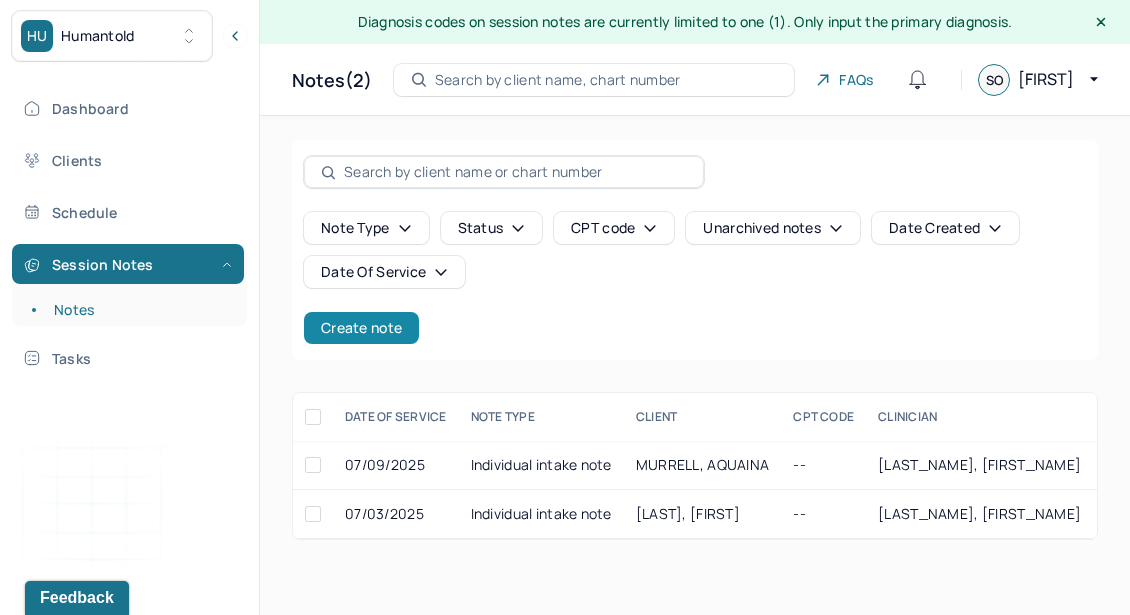 click on "Create note" at bounding box center (361, 328) 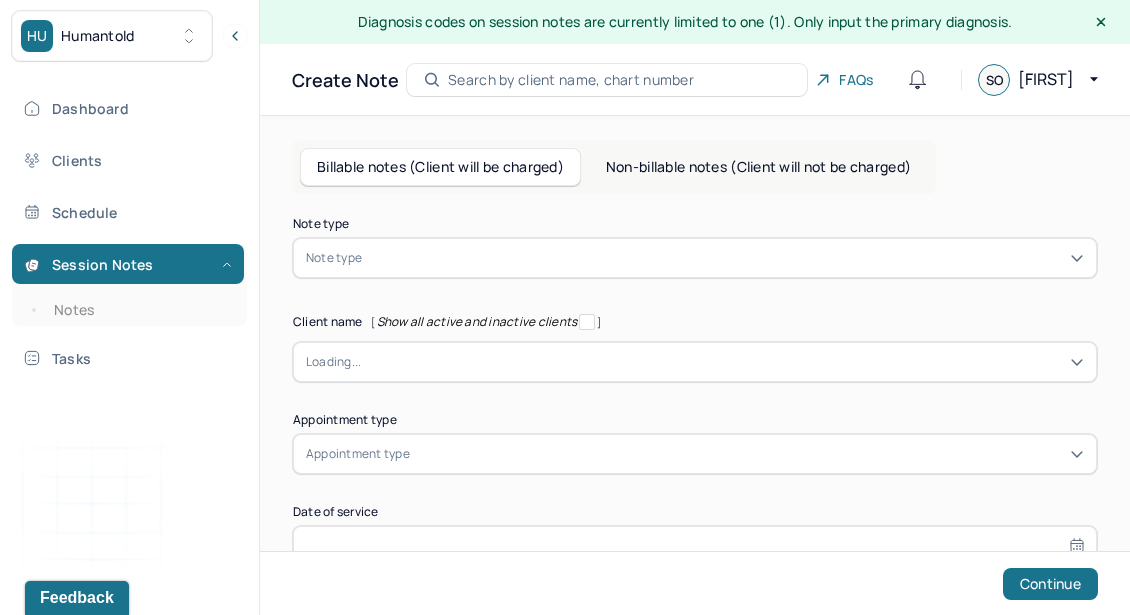 click at bounding box center [725, 258] 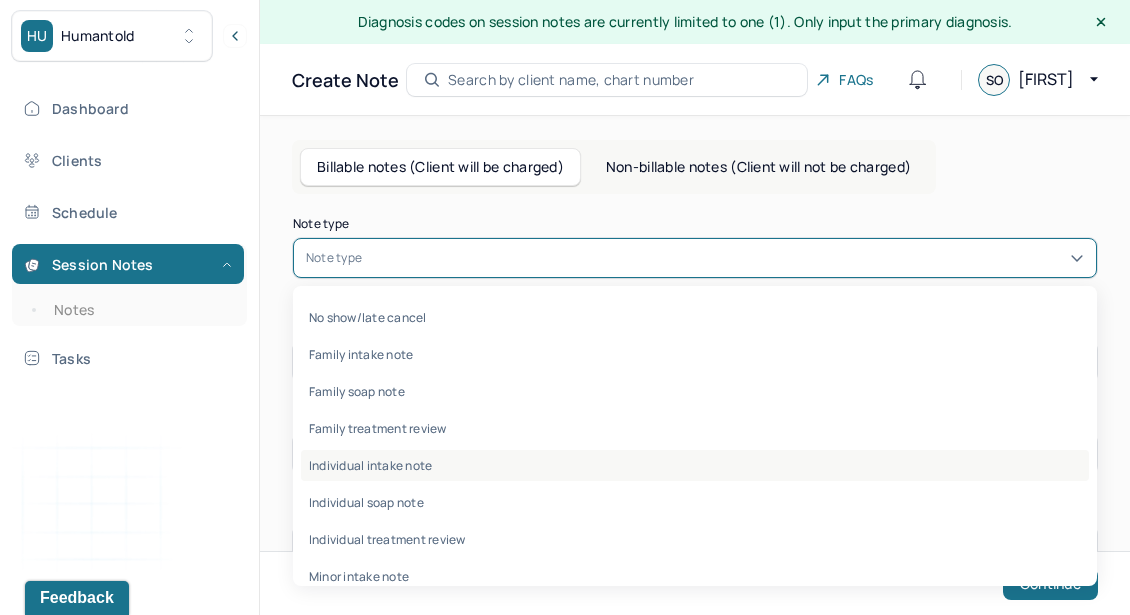 click on "Individual intake note" at bounding box center (695, 465) 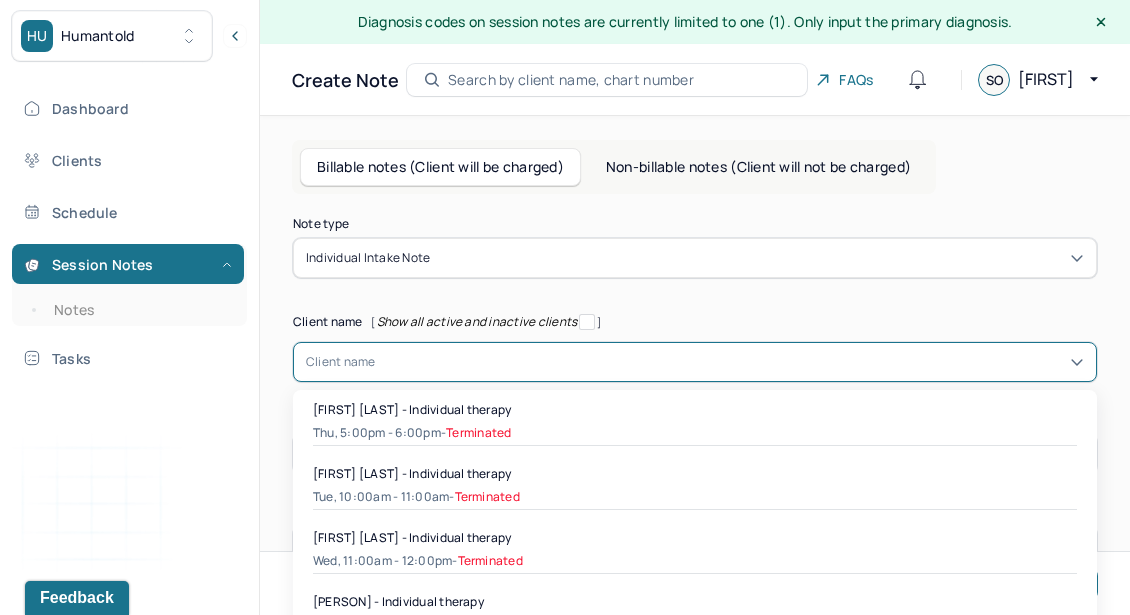 scroll, scrollTop: 84, scrollLeft: 0, axis: vertical 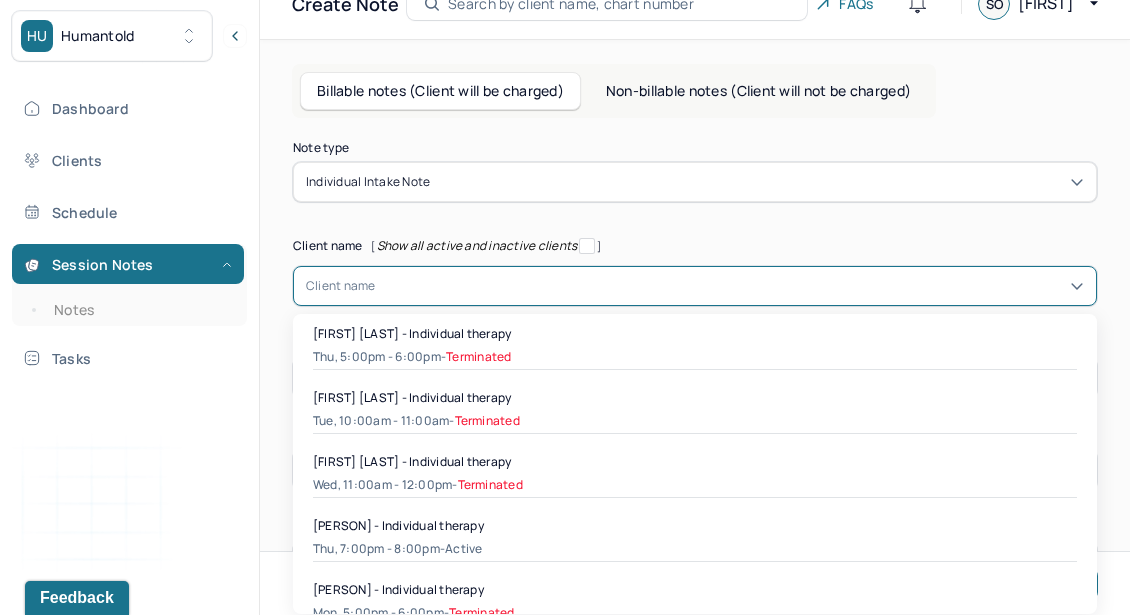 click on "[object Object], [NUMBER] of [NUMBER]. [NUMBER] results available. Use Up and Down to choose options, press Enter to select the currently focused option, press Escape to exit the menu, press Tab to select the option and exit the menu. Client name [FIRST] [LAST] - Individual therapy [DAY], [TIME]pm - [TIME]pm  -  Terminated [FIRST] [LAST] - Individual therapy [DAY], [TIME]am - [TIME]am  -  Terminated [FIRST] [LAST] - Individual therapy [DAY], [TIME]am - [TIME]am  -  Terminated [FIRST] [LAST] - Individual therapy [DAY], [TIME]pm - [TIME]pm  -  active [FIRST] [LAST] - Individual therapy [DAY], [TIME]pm - [TIME]pm  -  Terminated [FIRST] [LAST] - Individual therapy [DAY], [TIME]am - [TIME]am  -  Terminated [FIRST] [LAST] - Individual therapy [DAY], [TIME]pm - [TIME]pm  -  Terminated [FIRST] [LAST] - Individual therapy [DAY], [TIME]pm - [TIME]pm  -  active [FIRST] [LAST] - Individual therapy [DAY], [TIME]pm - [TIME]pm  -  active [FIRST] [LAST] - Individual therapy [DAY], [TIME]am - [TIME]am  -  active [FIRST] [LAST] - Individual therapy [DAY], [TIME]am - [TIME]am  -   -" at bounding box center (695, 286) 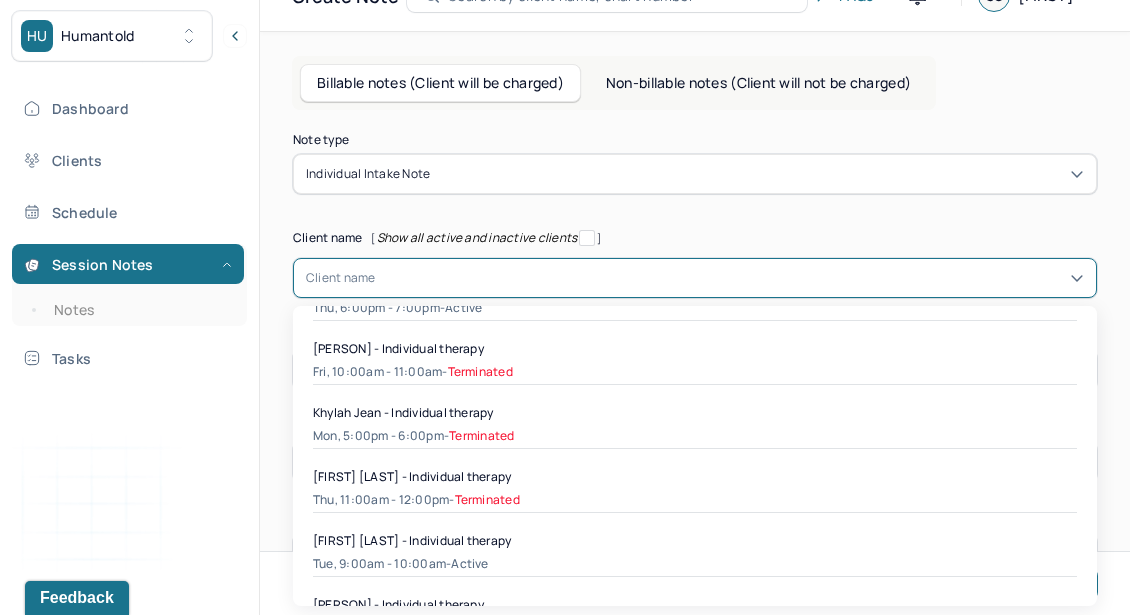 scroll, scrollTop: 1480, scrollLeft: 0, axis: vertical 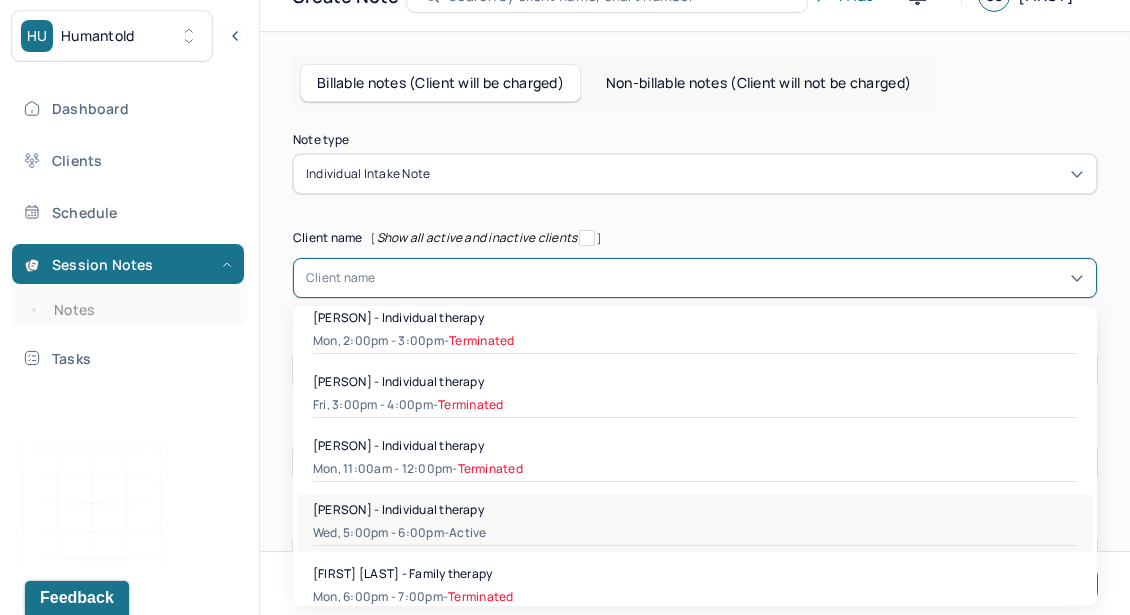 click on "Wed, 5:00pm - 6:00pm  -  active" at bounding box center (695, 533) 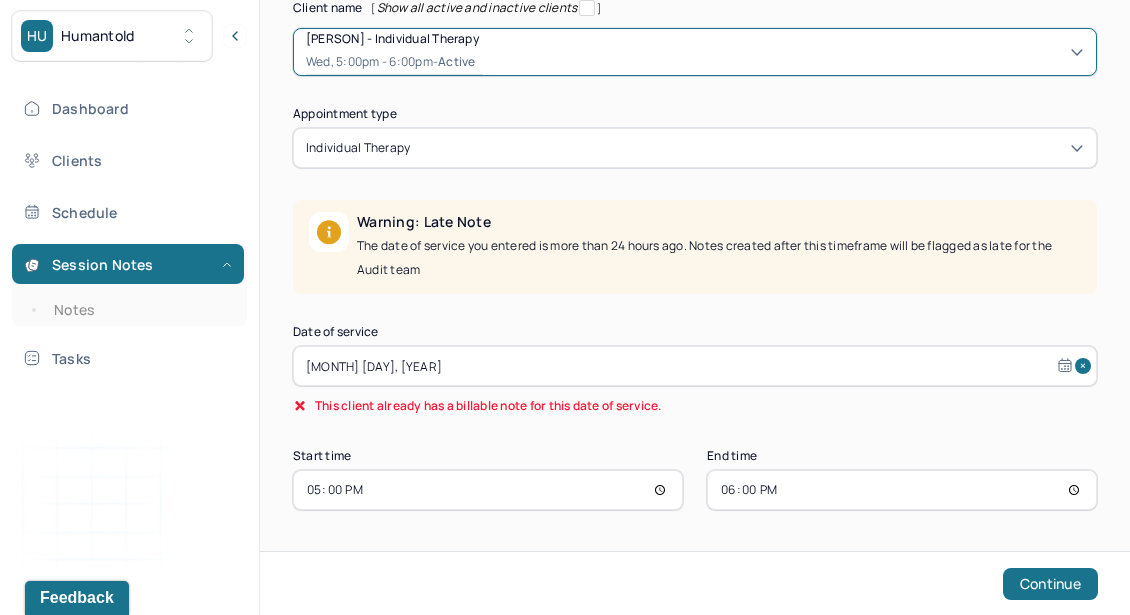 scroll, scrollTop: 314, scrollLeft: 0, axis: vertical 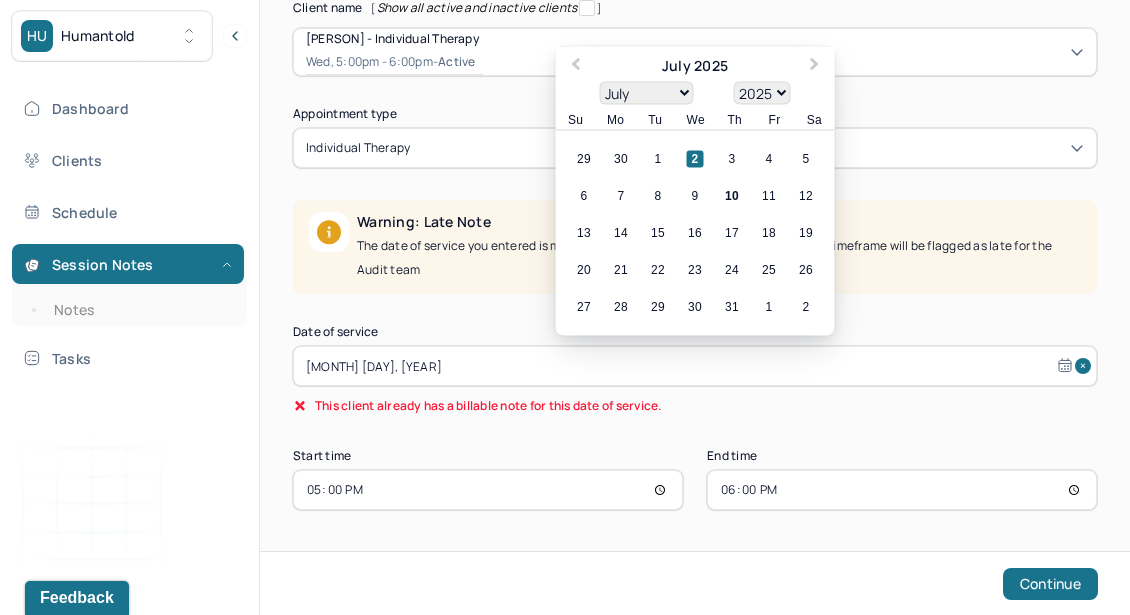click on "[MONTH] [DAY], [YEAR]" at bounding box center [695, 366] 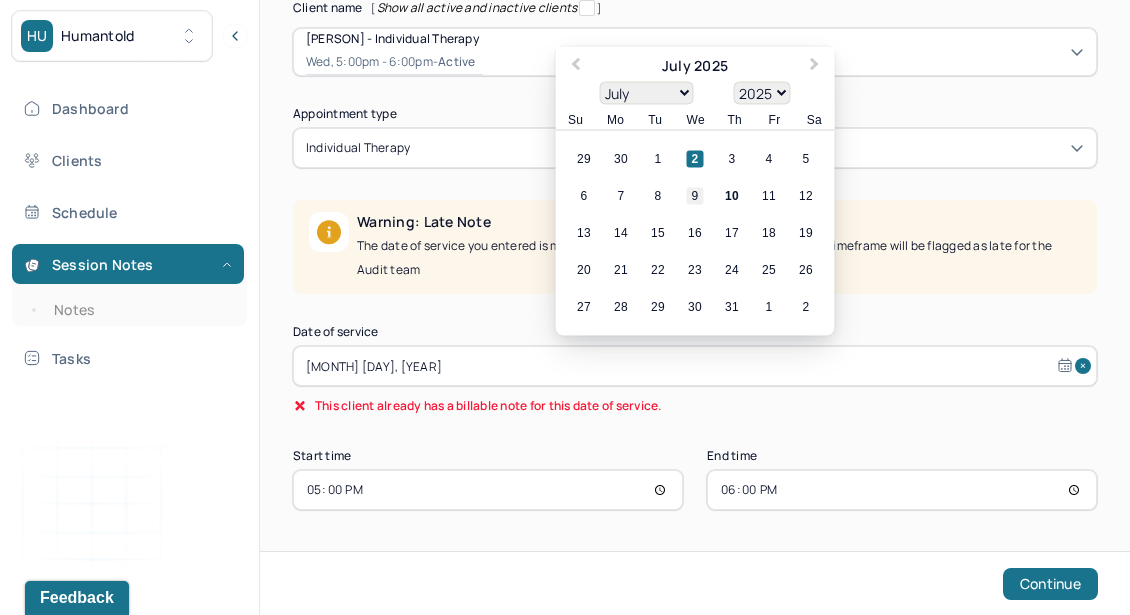 click on "9" at bounding box center (695, 196) 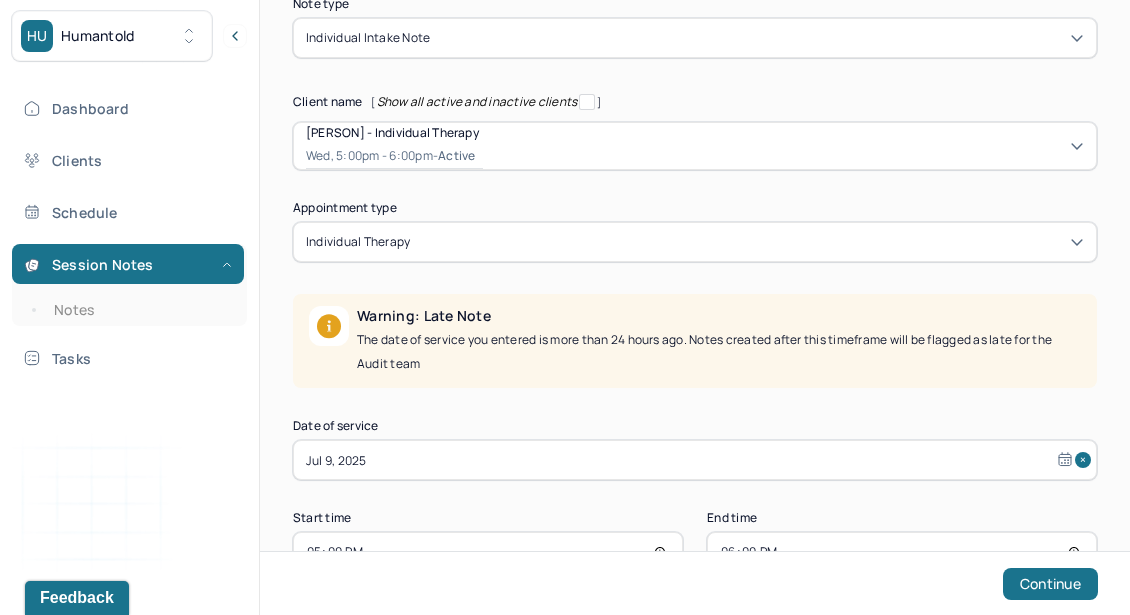scroll, scrollTop: 282, scrollLeft: 0, axis: vertical 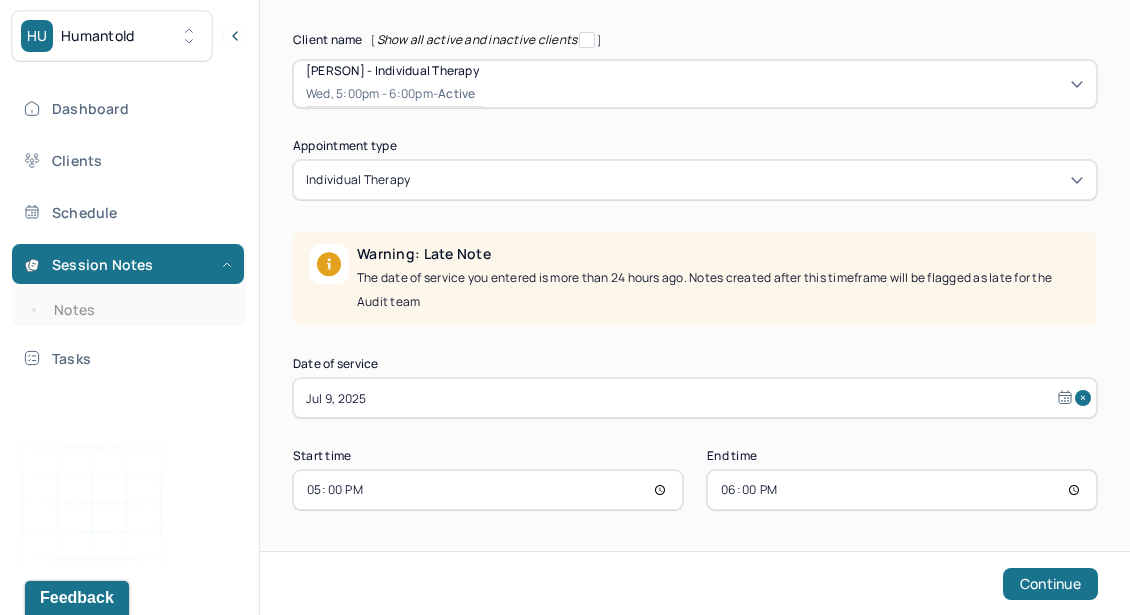 click on "Continue" at bounding box center [695, 583] 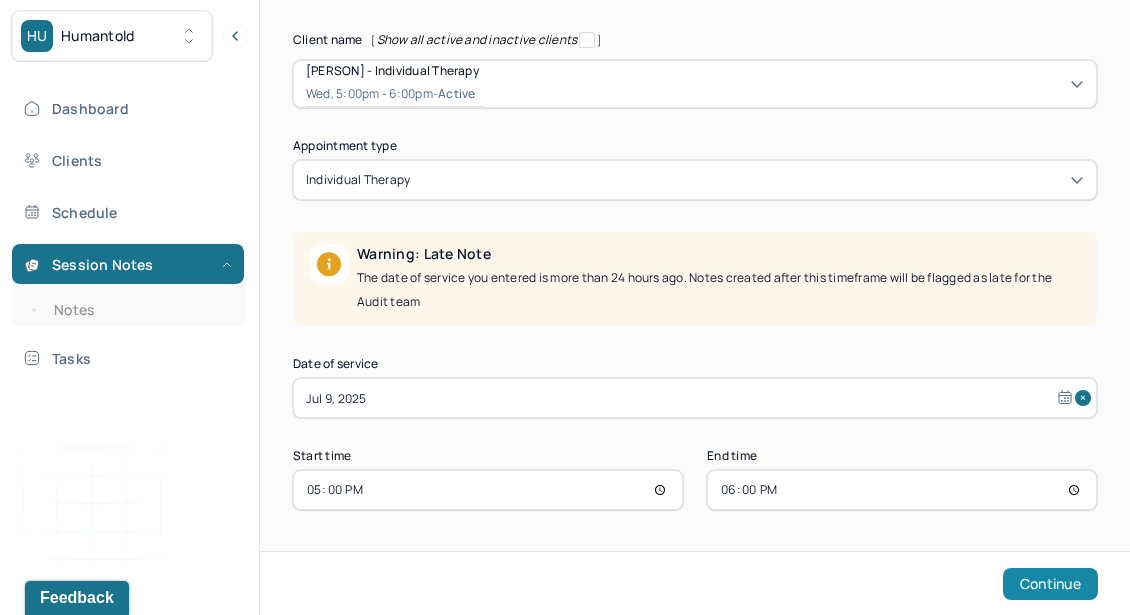 click on "Continue" at bounding box center [1050, 584] 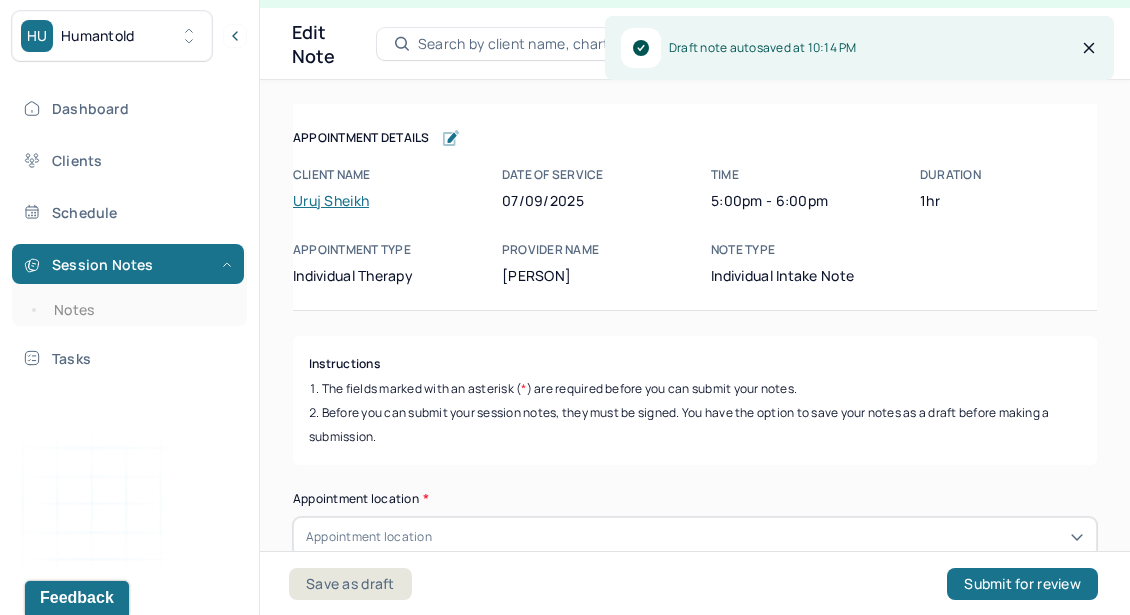 scroll, scrollTop: 36, scrollLeft: 0, axis: vertical 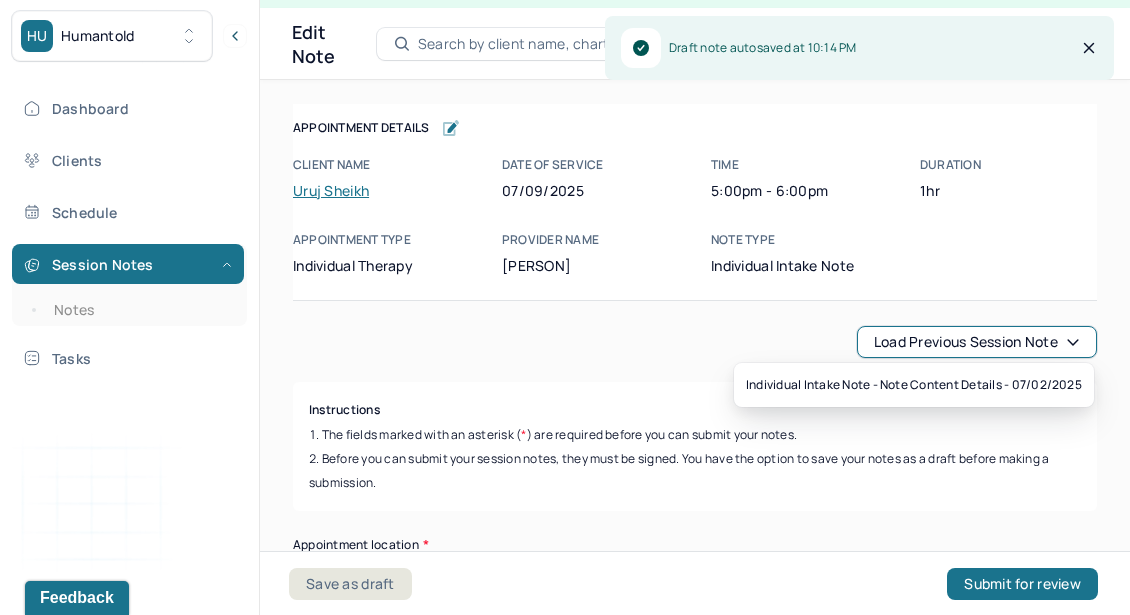 click on "Load previous session note" at bounding box center [977, 342] 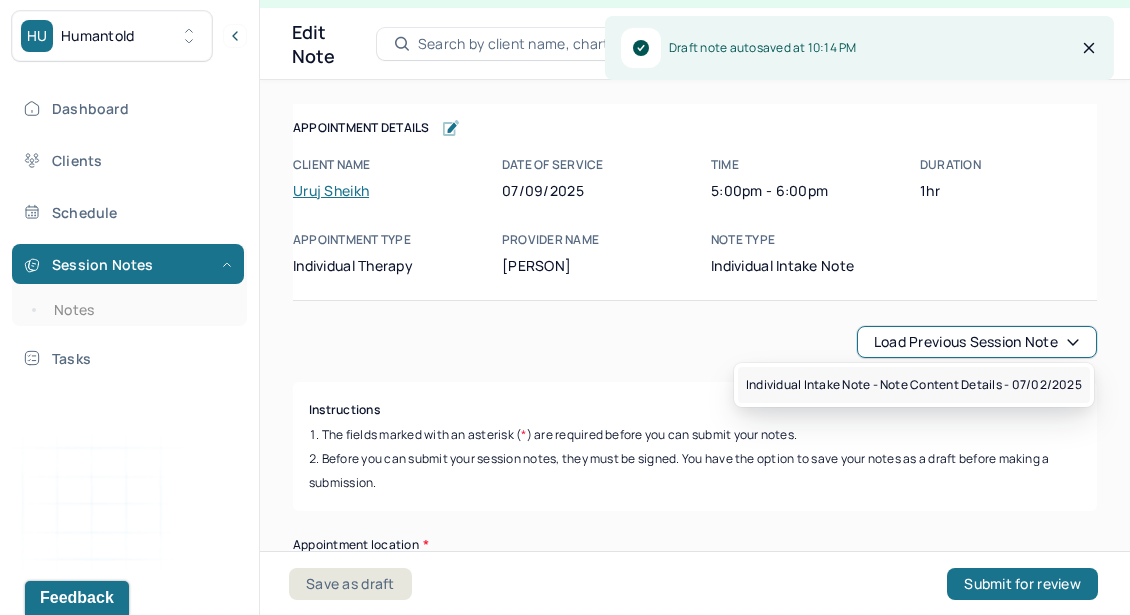 click on "Individual intake note   - Note content Details -   07/02/2025" at bounding box center [914, 385] 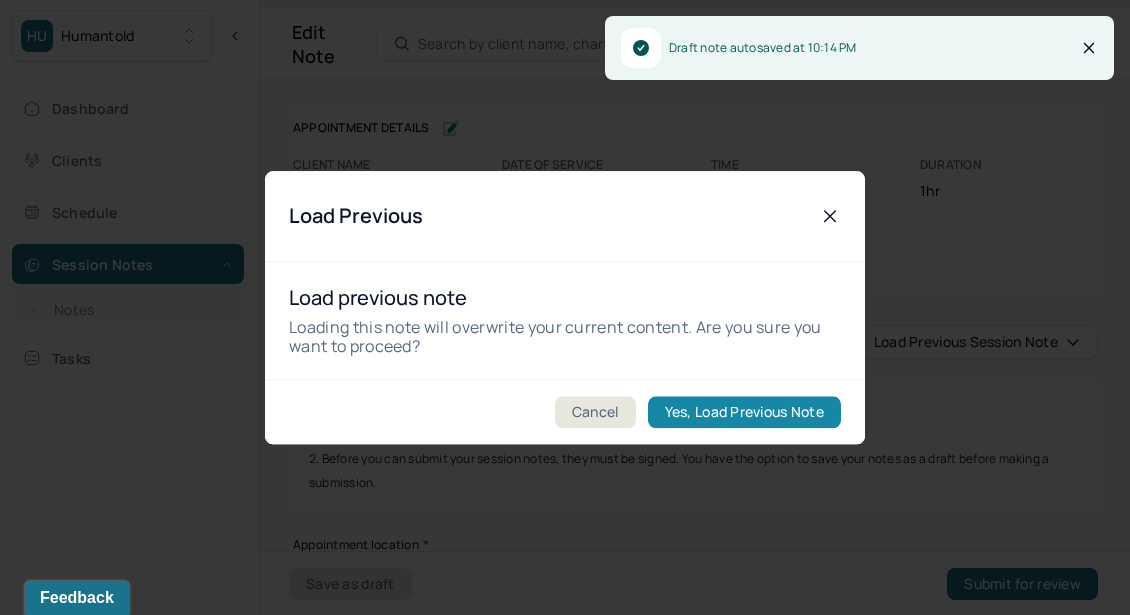 click on "Yes, Load Previous Note" at bounding box center [744, 412] 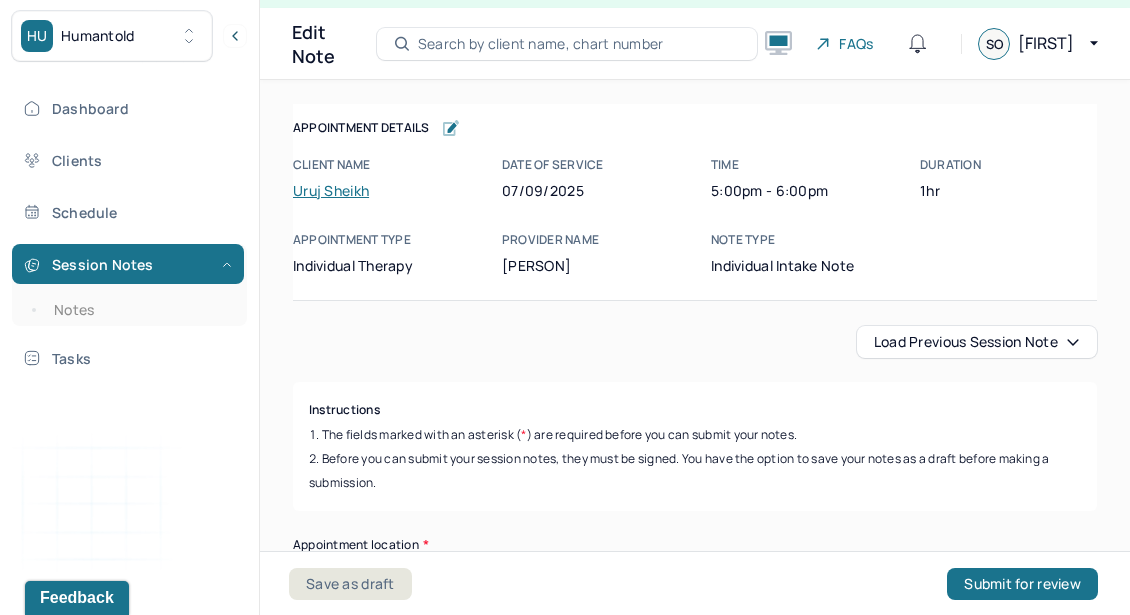 type on "NAACP Defense Fund" 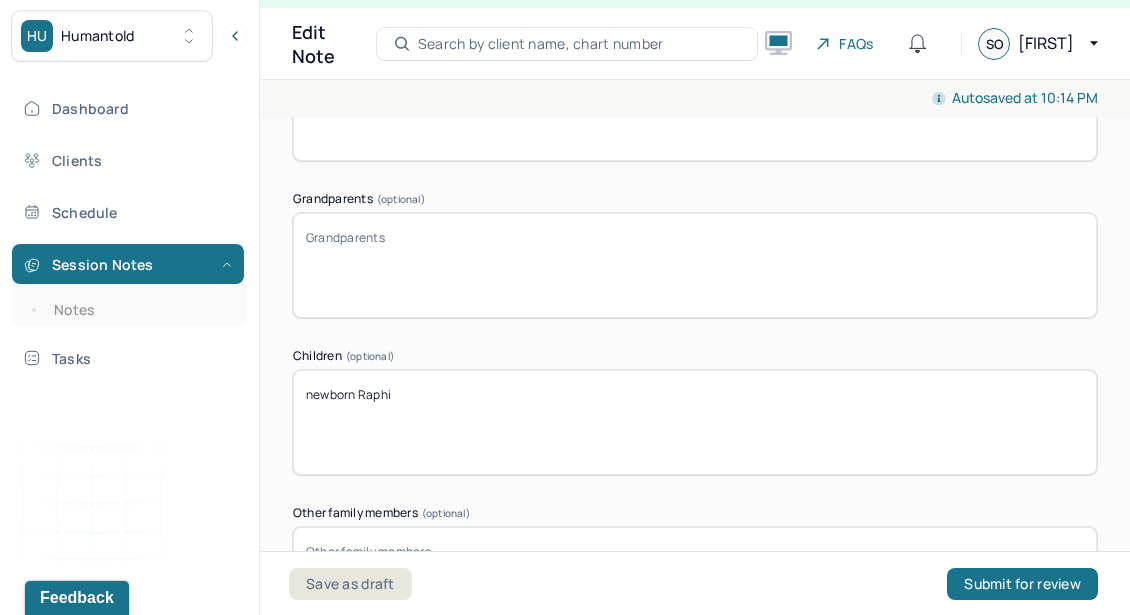 scroll, scrollTop: 4393, scrollLeft: 0, axis: vertical 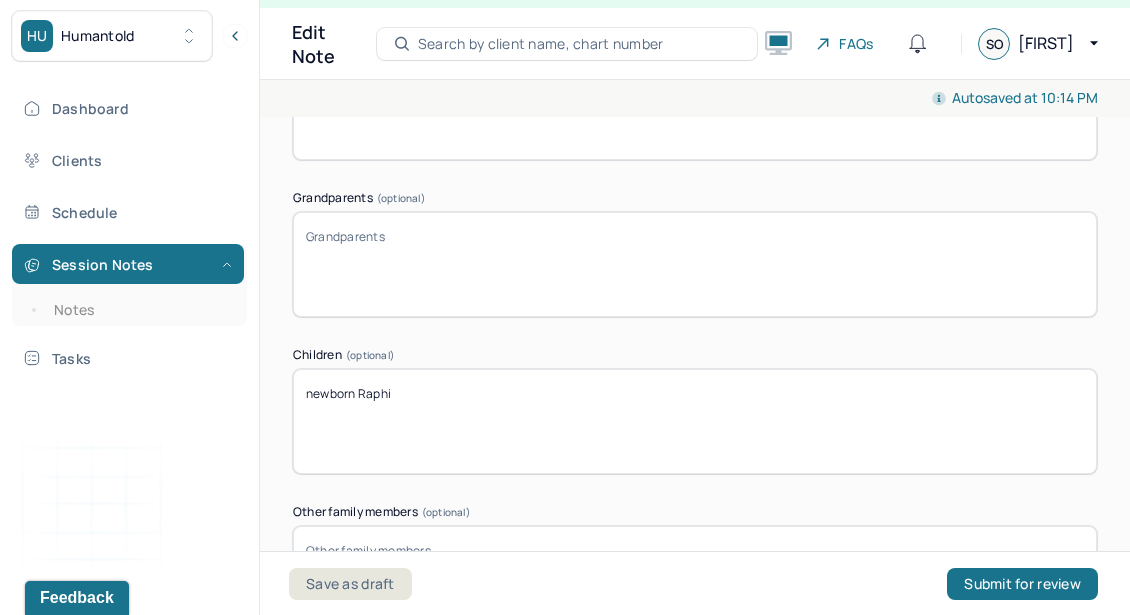 click on "newborn Raphi" at bounding box center (695, 421) 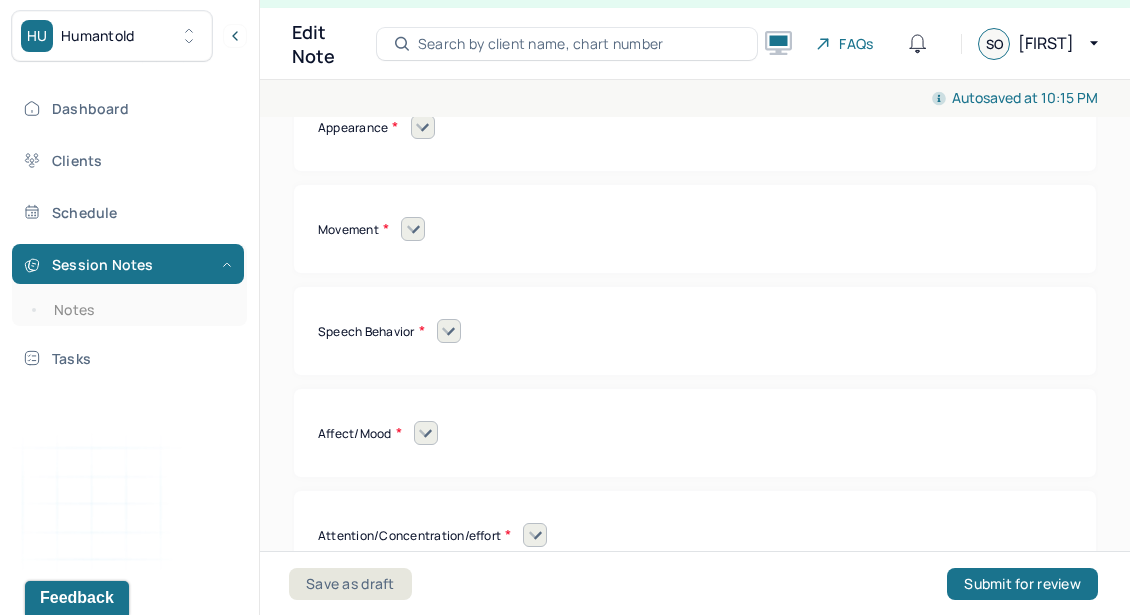 scroll, scrollTop: 8907, scrollLeft: 0, axis: vertical 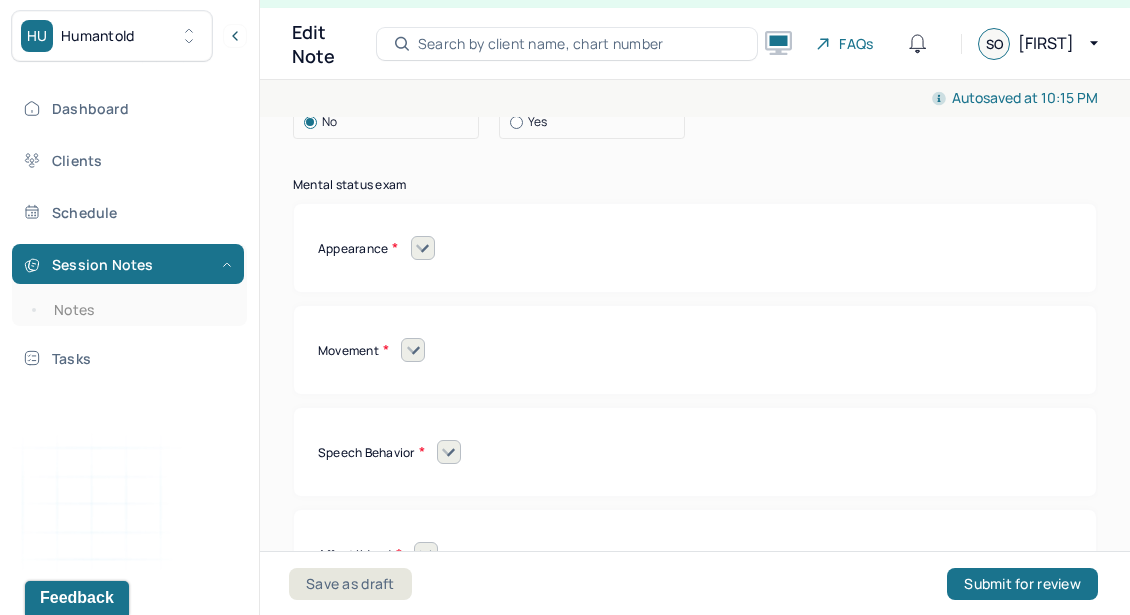 type on "newborn son [PERSON]" 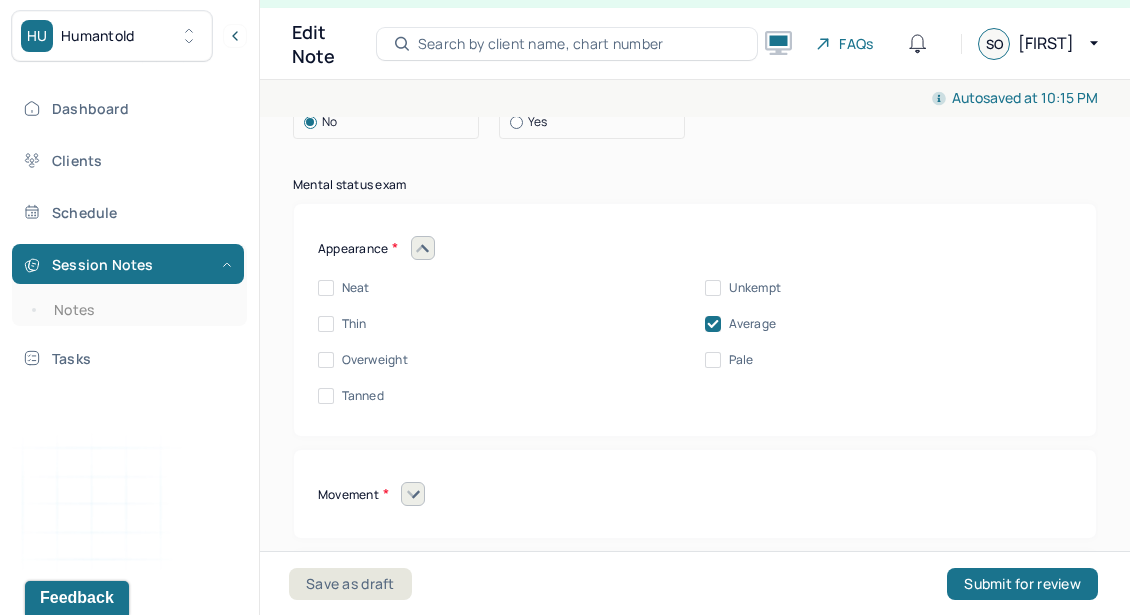click 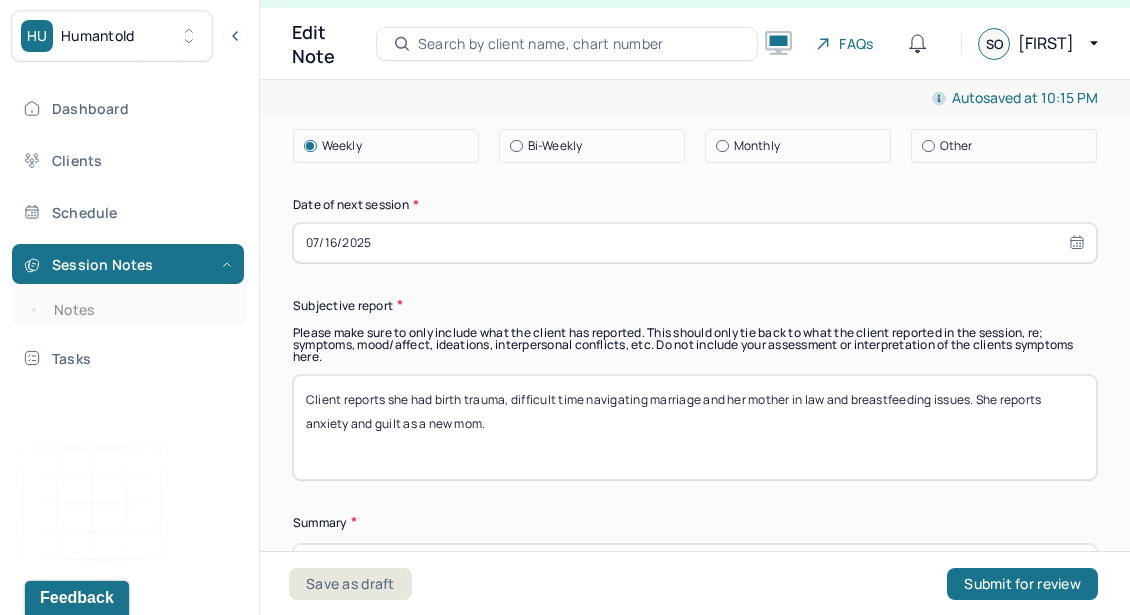 scroll, scrollTop: 10936, scrollLeft: 0, axis: vertical 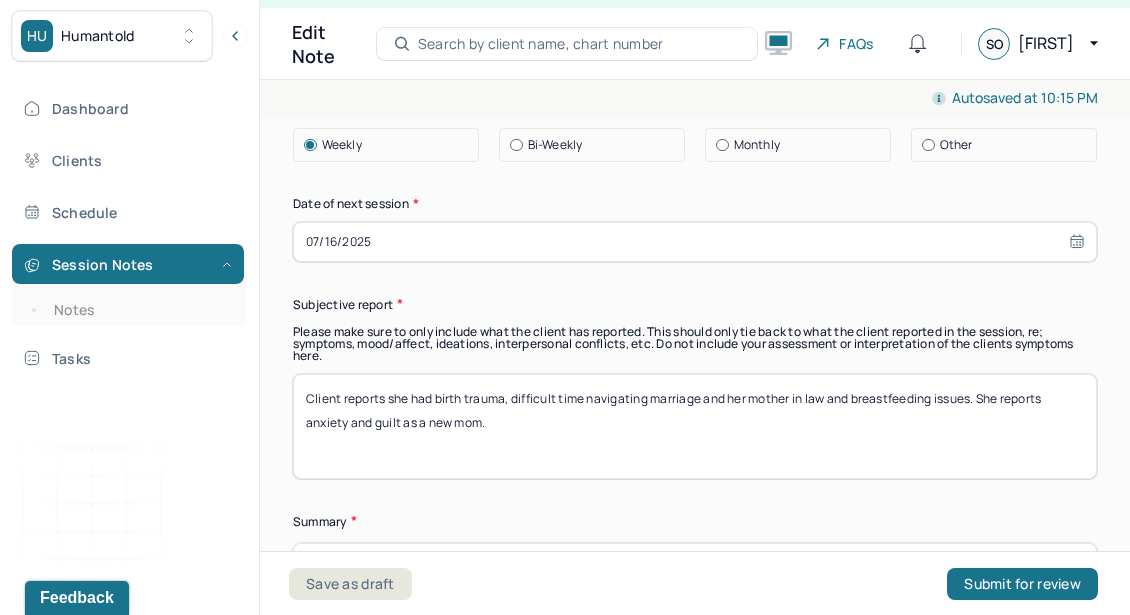 select on "6" 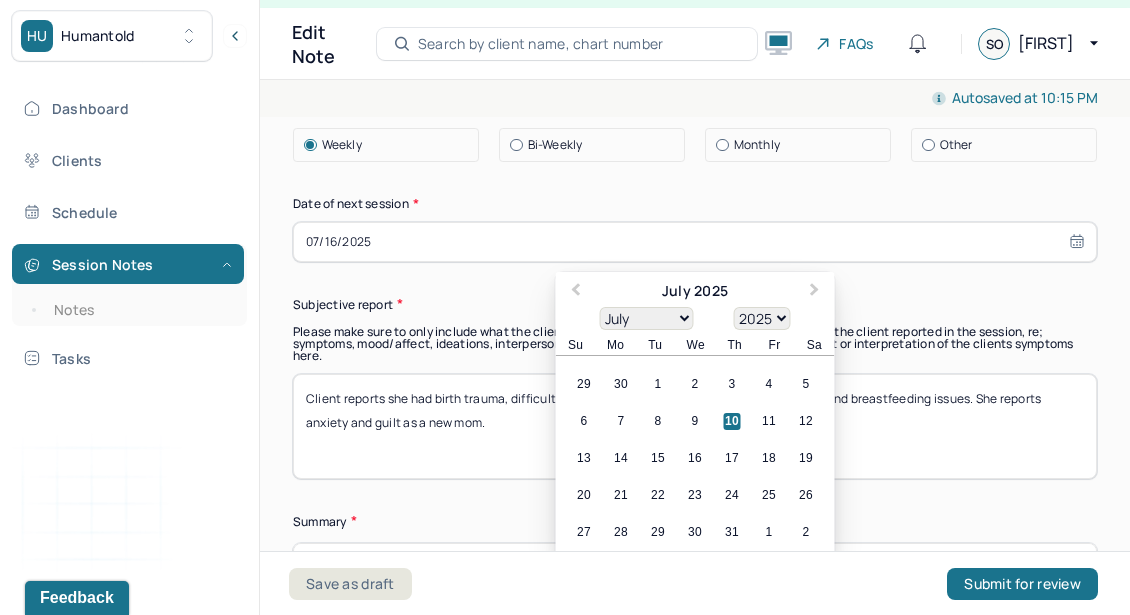 click on "07/16/2025" at bounding box center (695, 242) 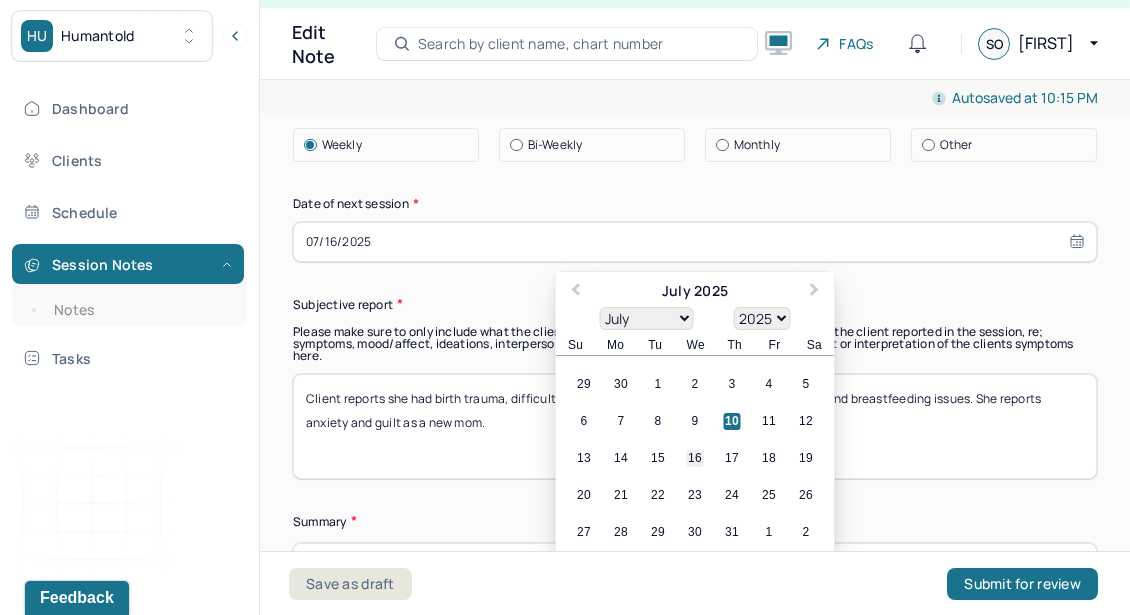 click on "16" at bounding box center (695, 458) 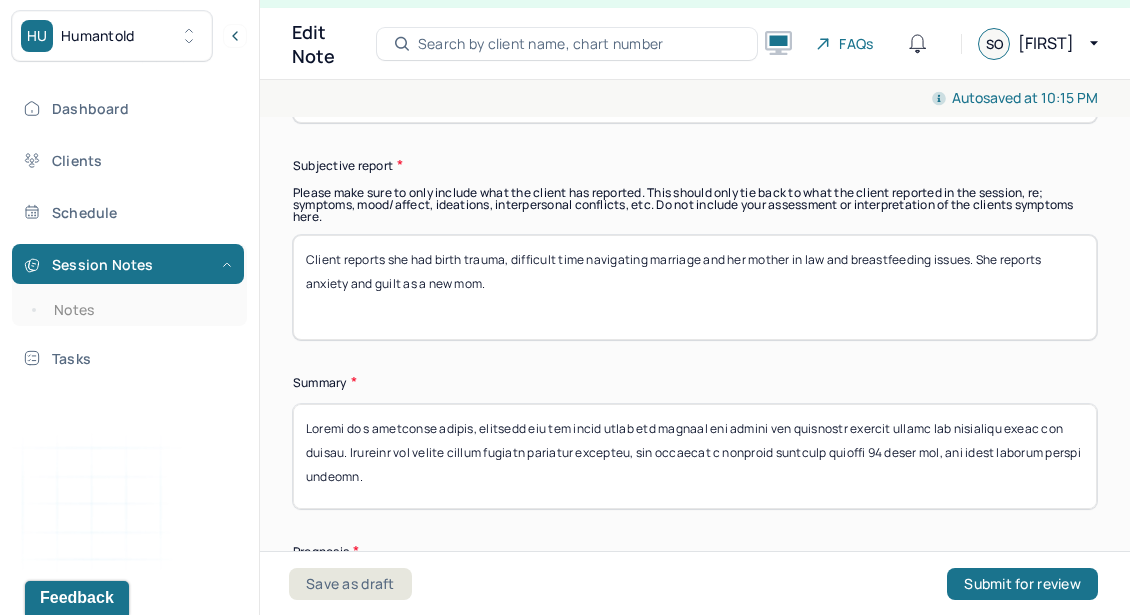 scroll, scrollTop: 11078, scrollLeft: 0, axis: vertical 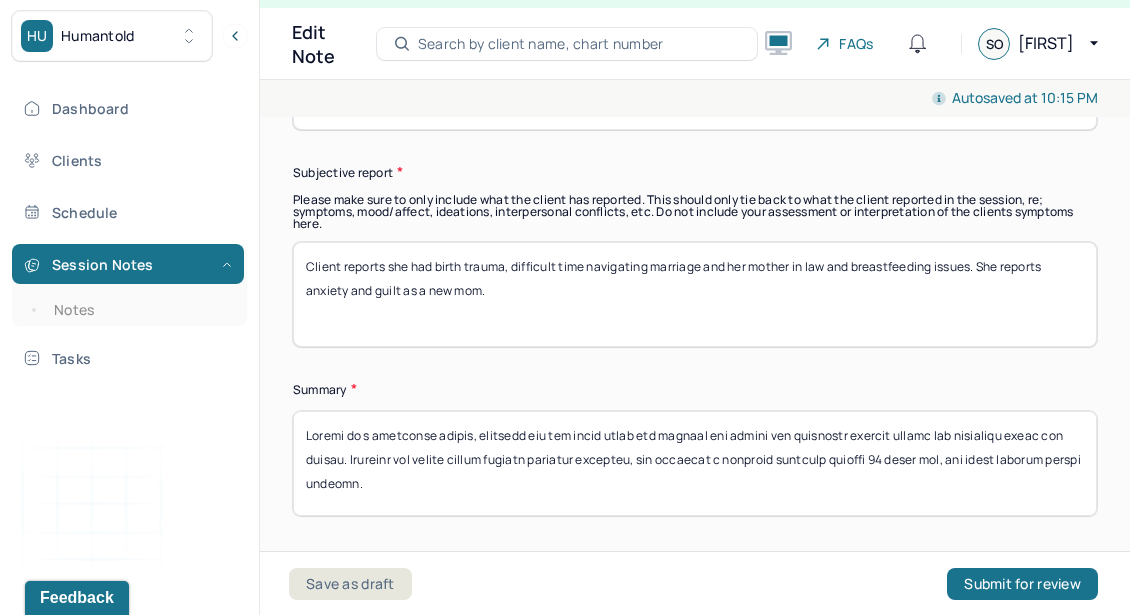 drag, startPoint x: 514, startPoint y: 247, endPoint x: 537, endPoint y: 280, distance: 40.22437 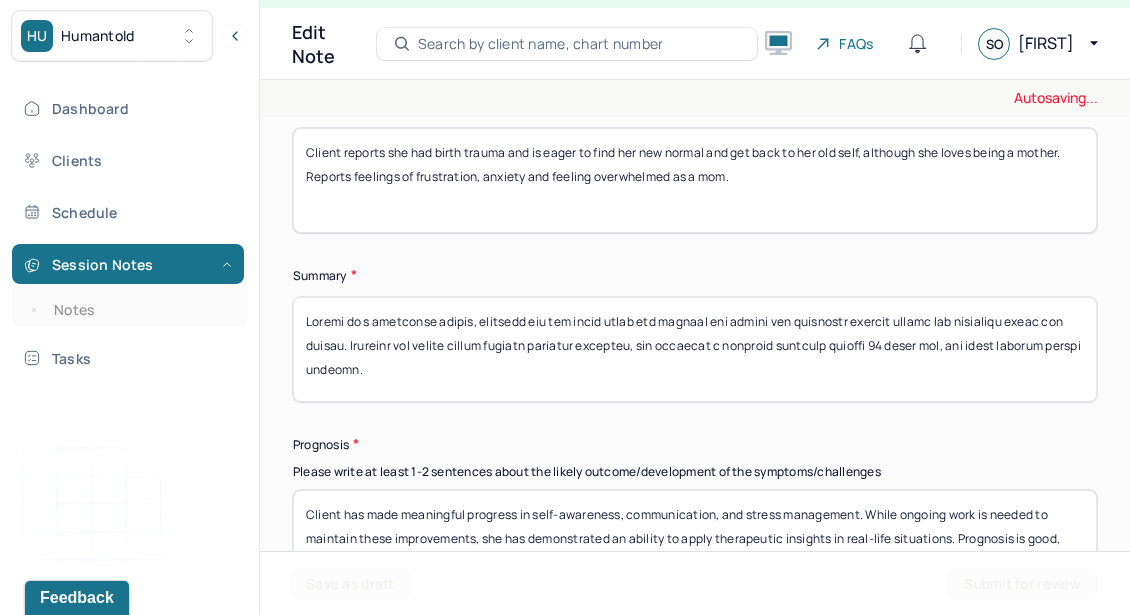 scroll, scrollTop: 11189, scrollLeft: 0, axis: vertical 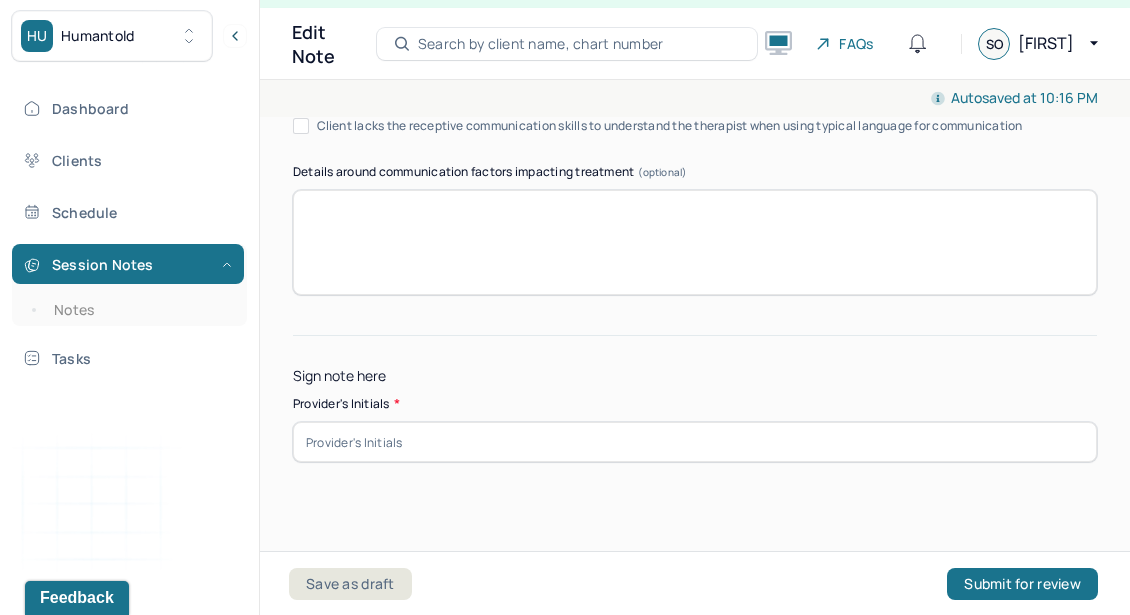 type on "Client reports she had birth trauma and is eager to find her new normal and get back to her old self, although she loves being a mother. Reports feelings of frustration, anxiety and feeling overwhelmed as a mom." 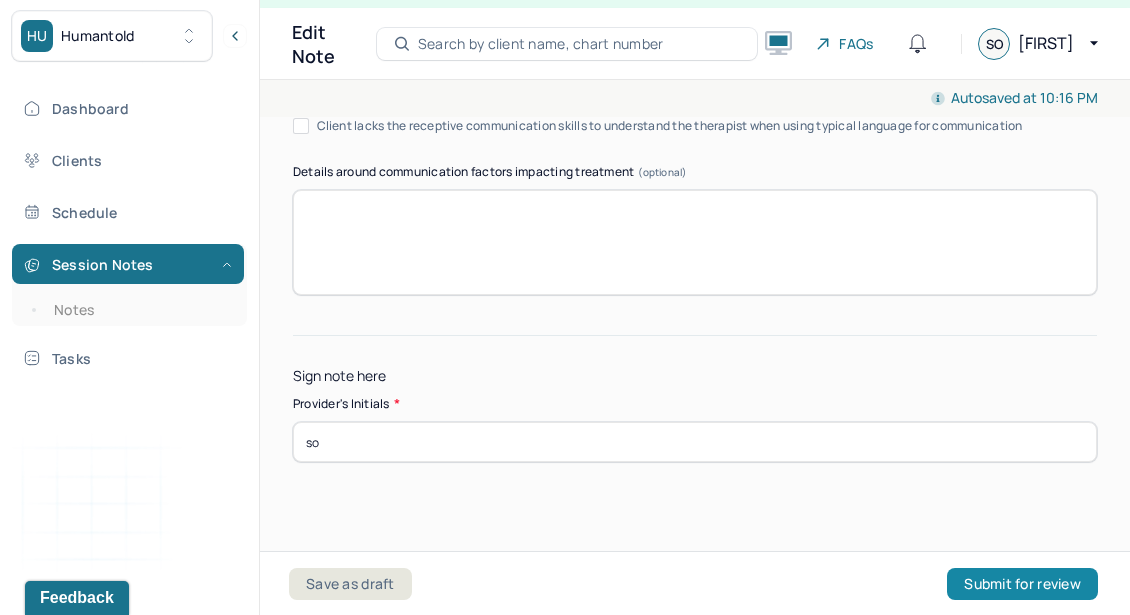 type on "so" 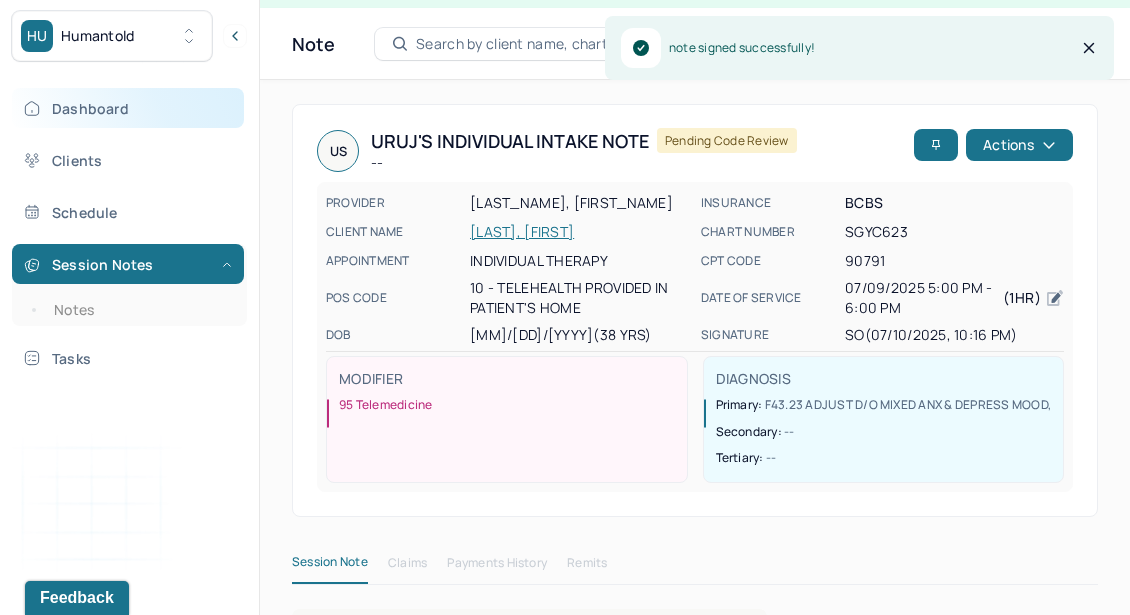 click on "Dashboard" at bounding box center [128, 108] 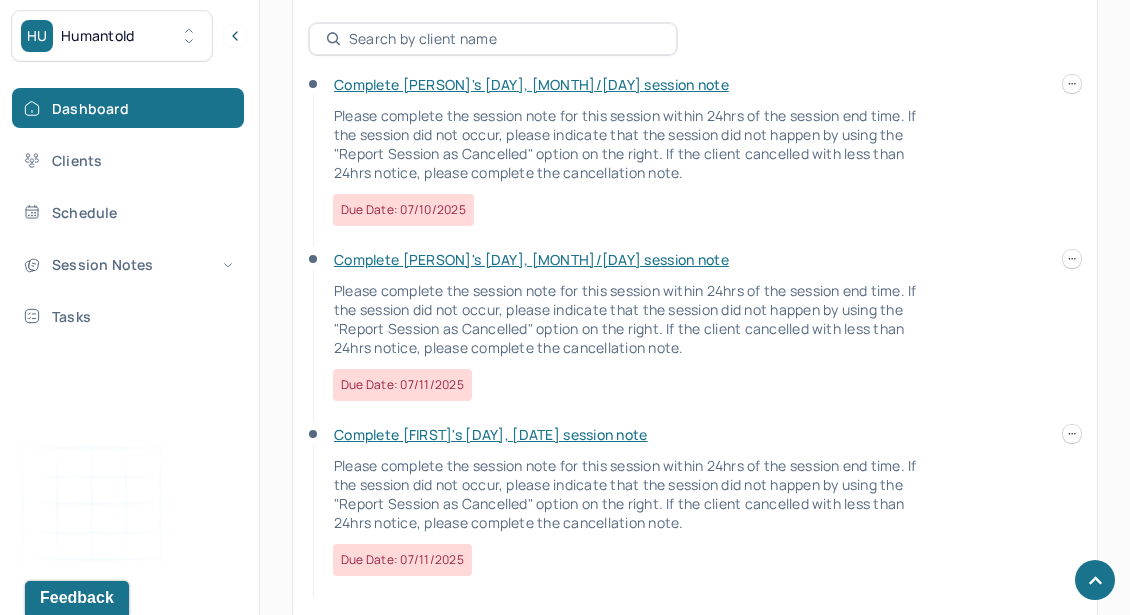 scroll, scrollTop: 843, scrollLeft: 0, axis: vertical 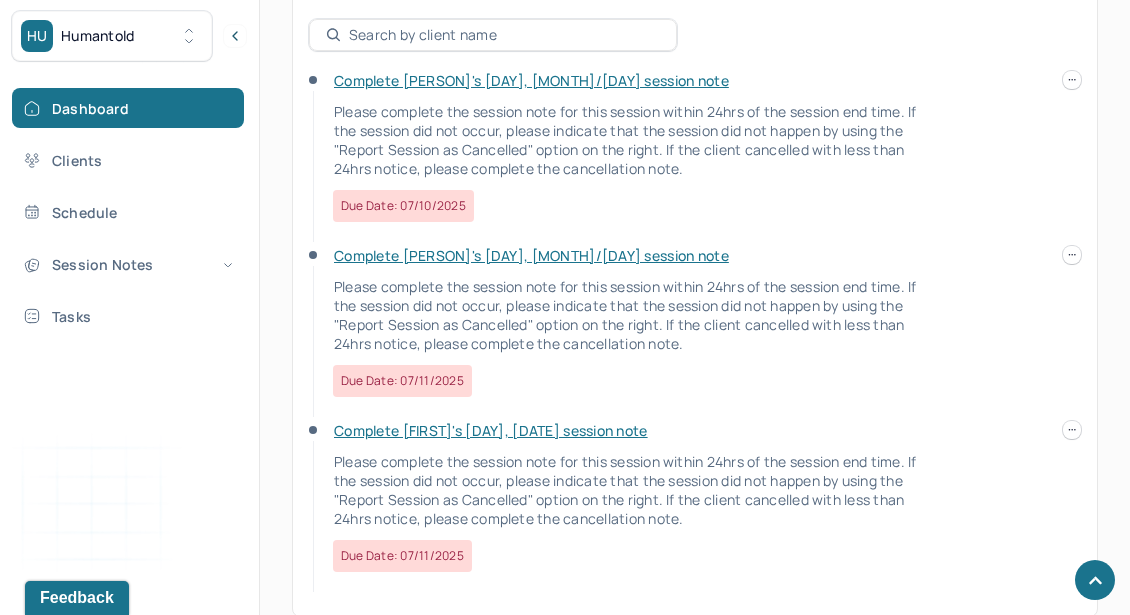 click on "Complete [FIRST]'s [DAY], [DATE] session note Please complete the session note for this session within [NUMBER]hrs of the session end time. If the session did not occur, please indicate that the session did not happen by using the "Report Session as Cancelled" option on the right. If the client cancelled with less than [NUMBER]hrs notice, please complete the cancellation note. Due date: [DATE]" at bounding box center [695, 508] 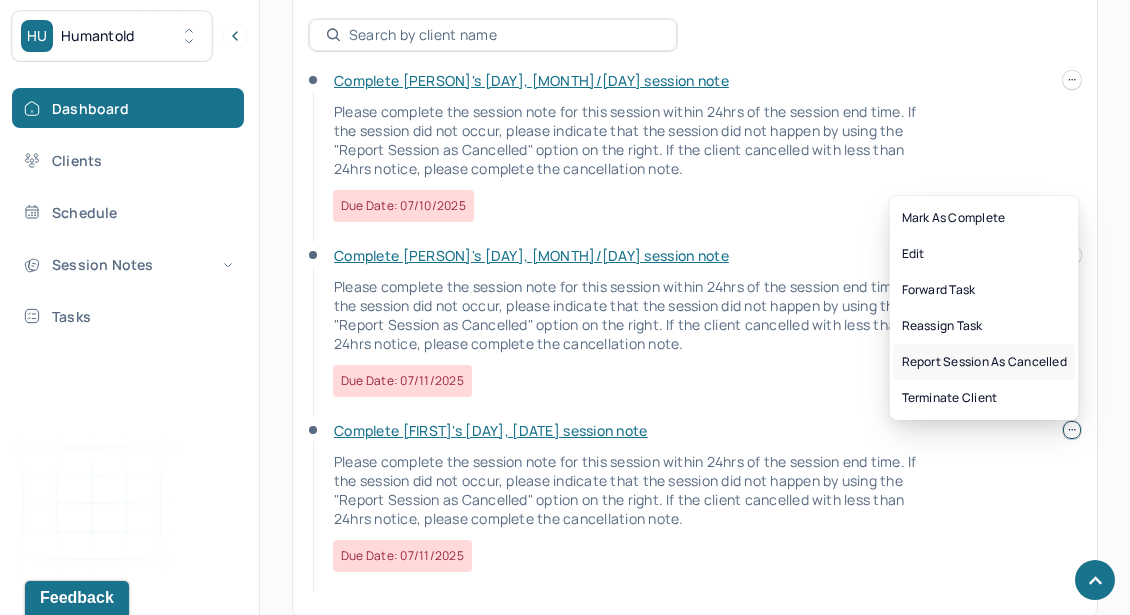 click on "Report session as cancelled" at bounding box center [984, 362] 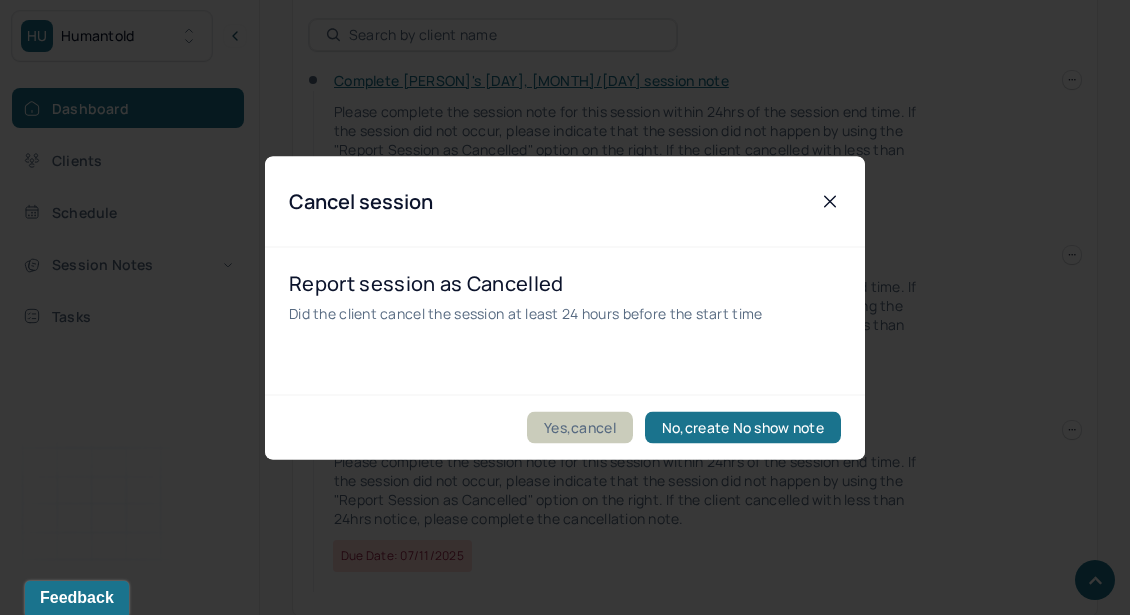 click on "Yes,cancel" at bounding box center [580, 427] 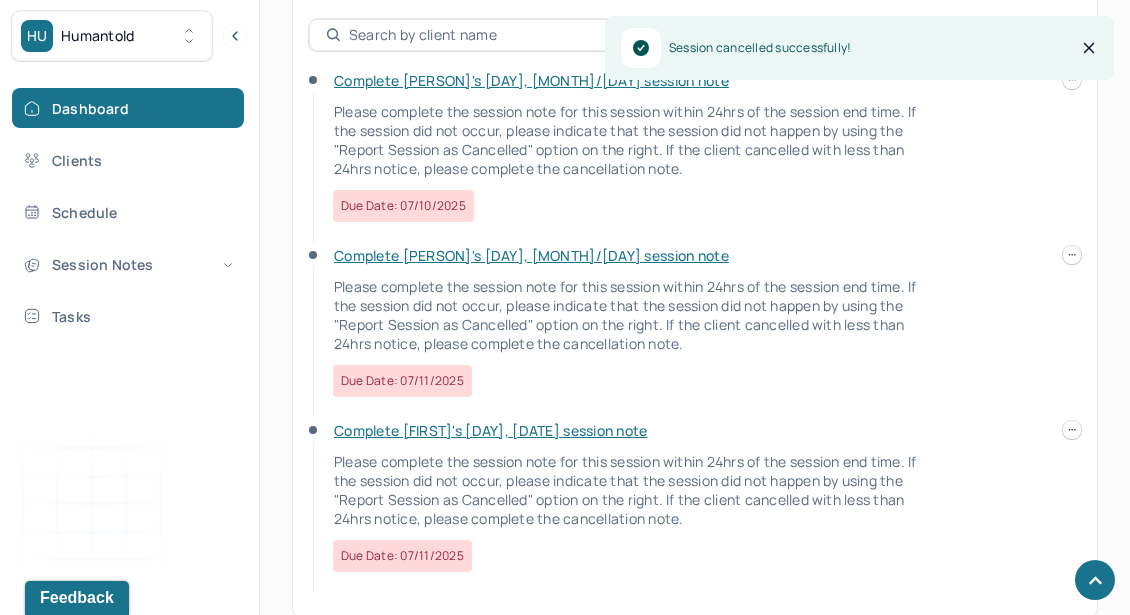 scroll, scrollTop: 693, scrollLeft: 0, axis: vertical 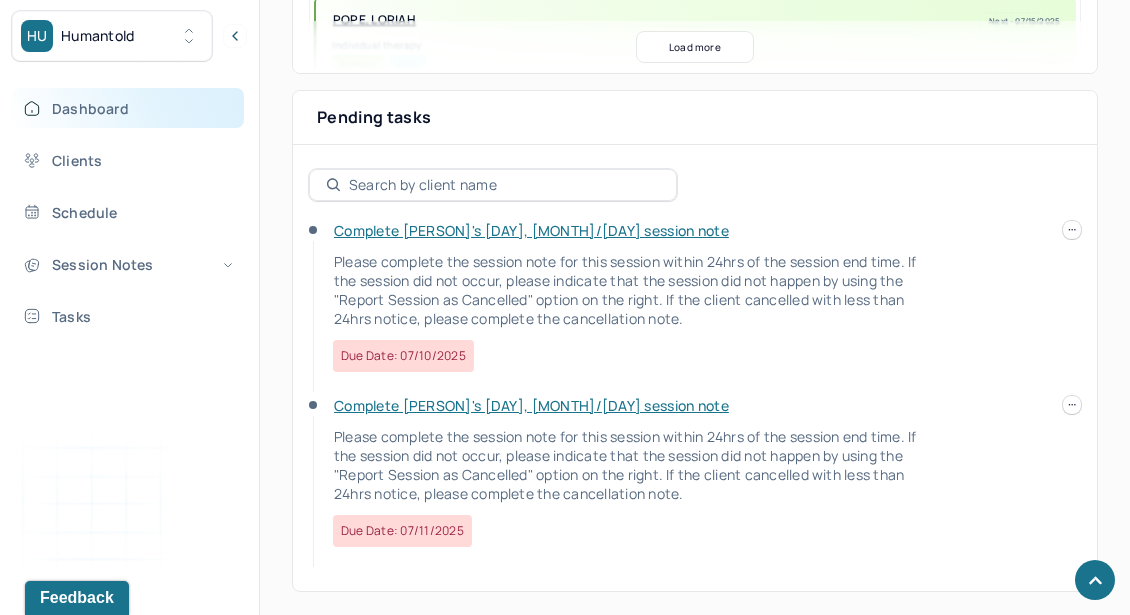 click on "Dashboard" at bounding box center (128, 108) 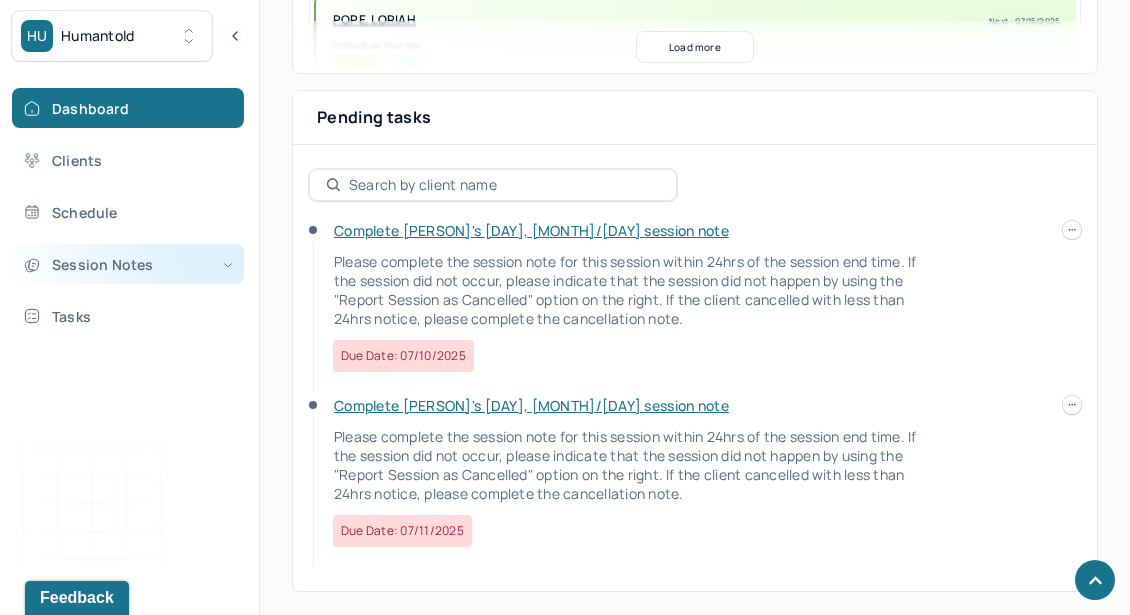 click on "Session Notes" at bounding box center (128, 264) 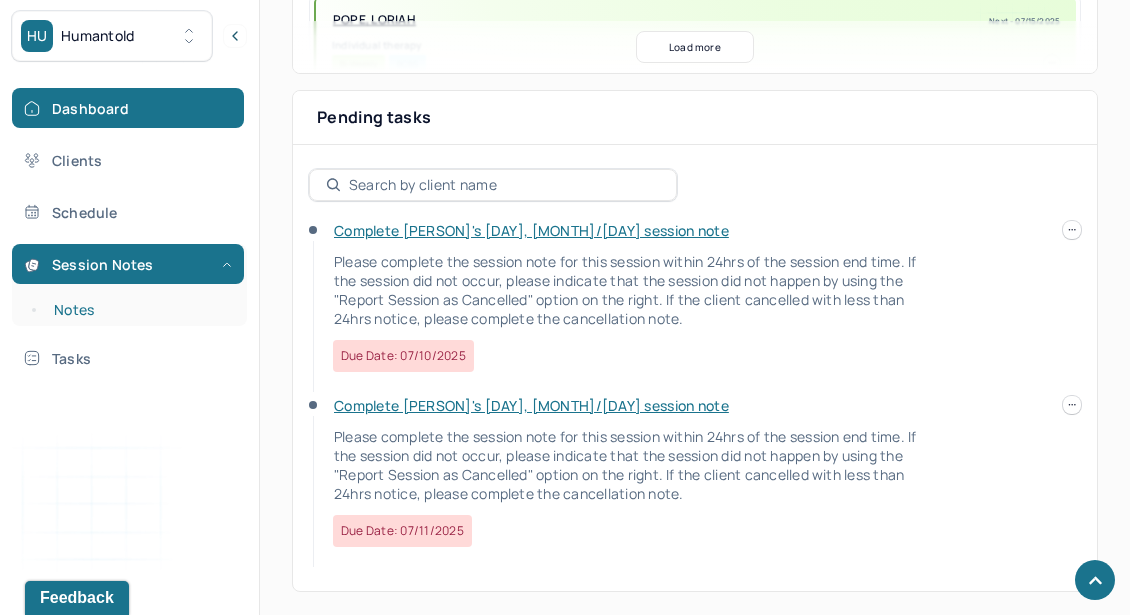 click on "Notes" at bounding box center [139, 310] 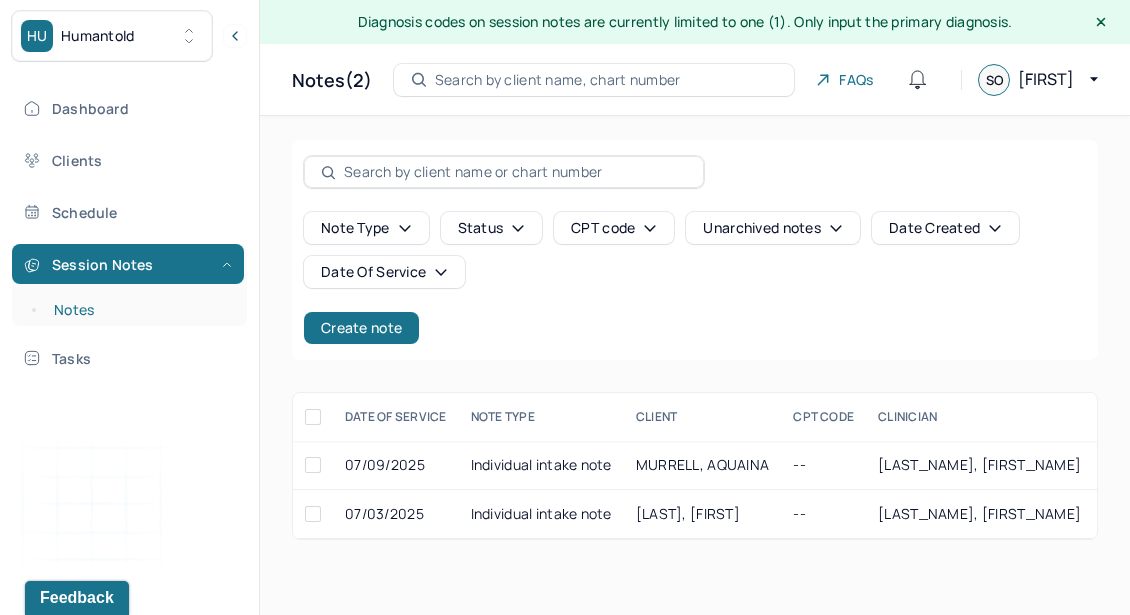 scroll, scrollTop: 0, scrollLeft: 0, axis: both 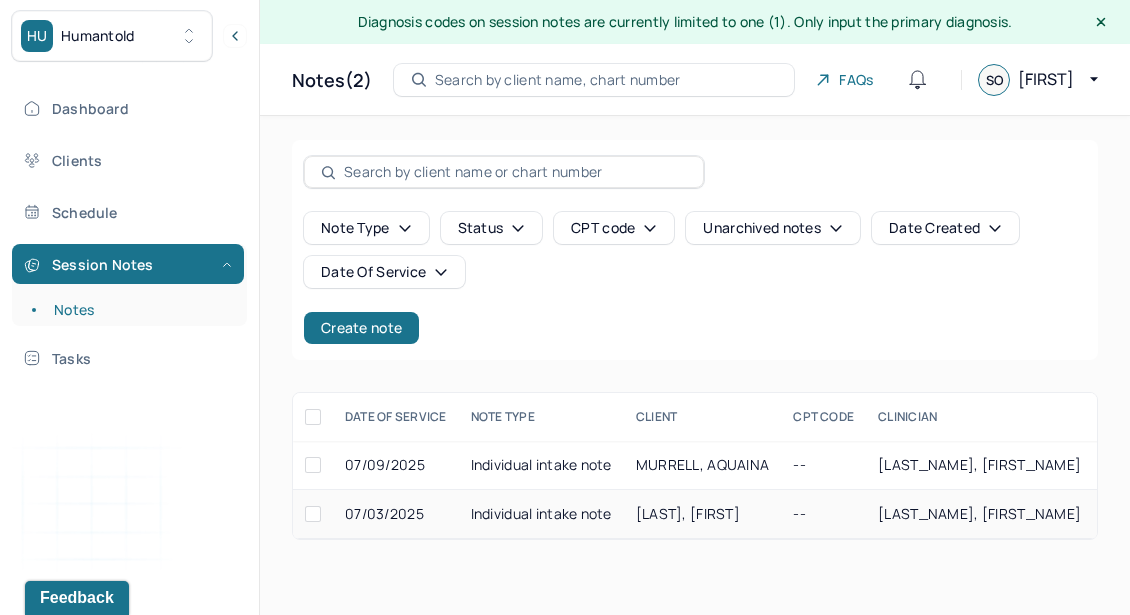 click on "Individual intake note" at bounding box center [541, 514] 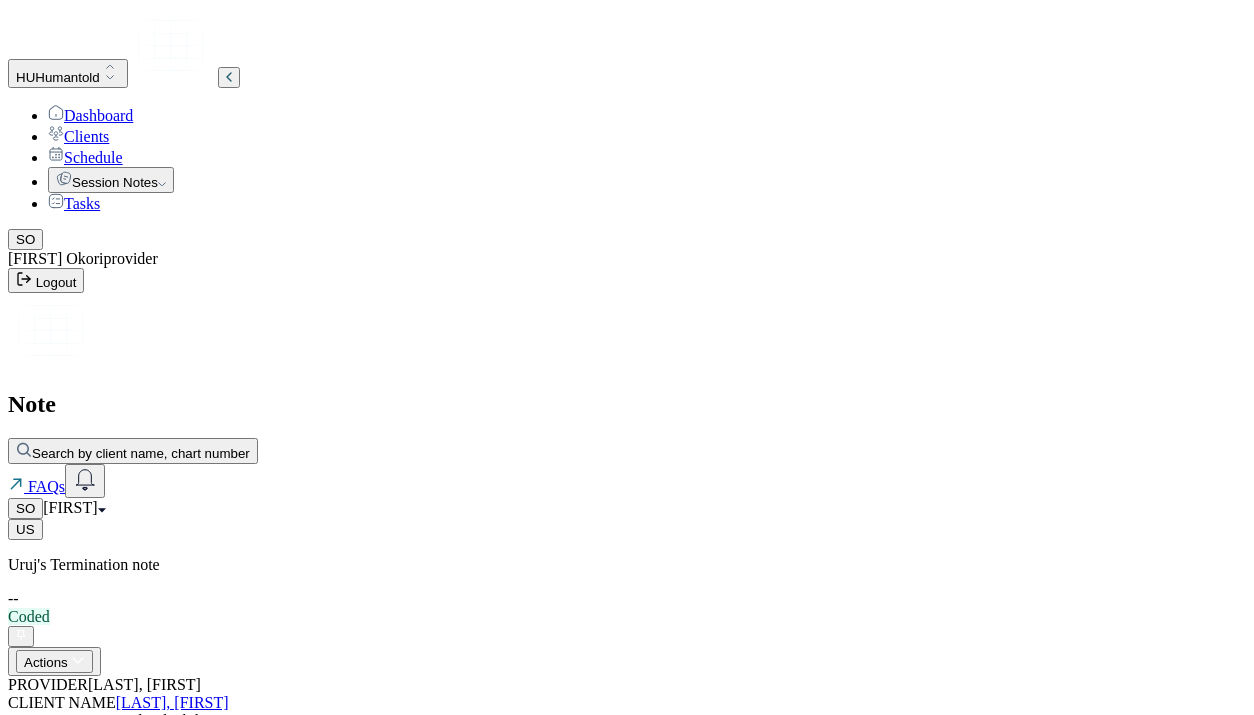 scroll, scrollTop: 1122, scrollLeft: 0, axis: vertical 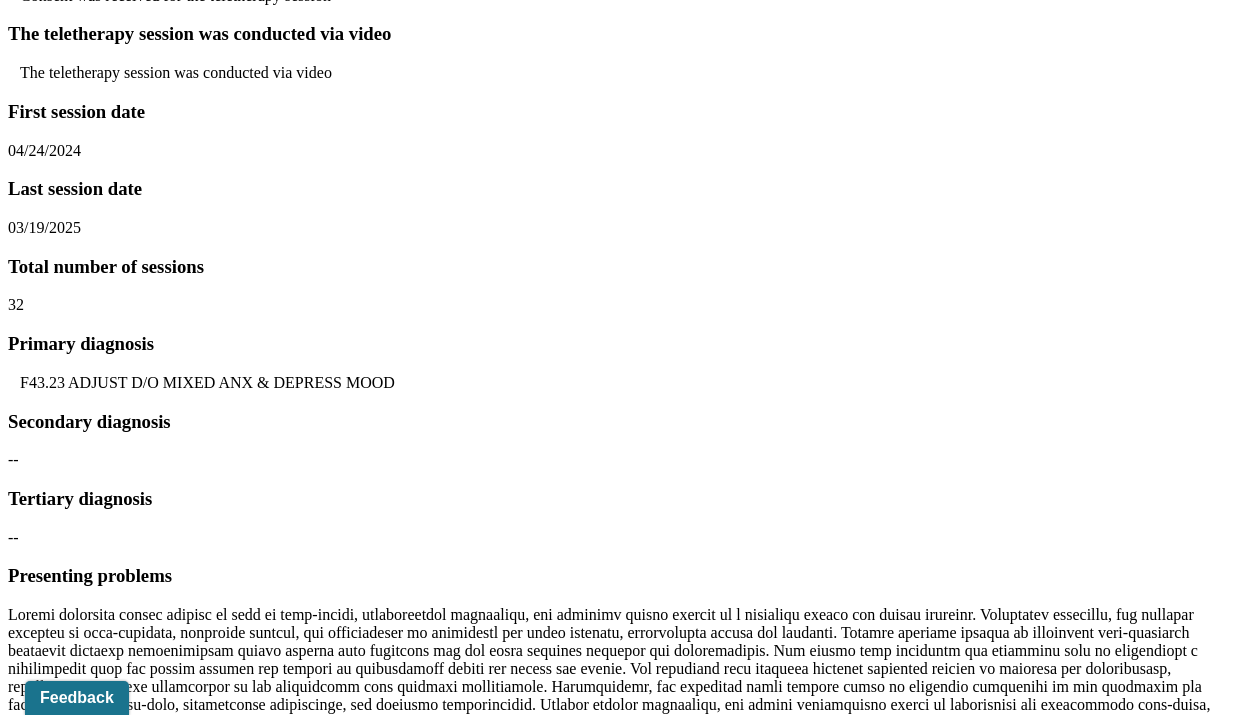 drag, startPoint x: 449, startPoint y: 388, endPoint x: 753, endPoint y: 386, distance: 304.0066 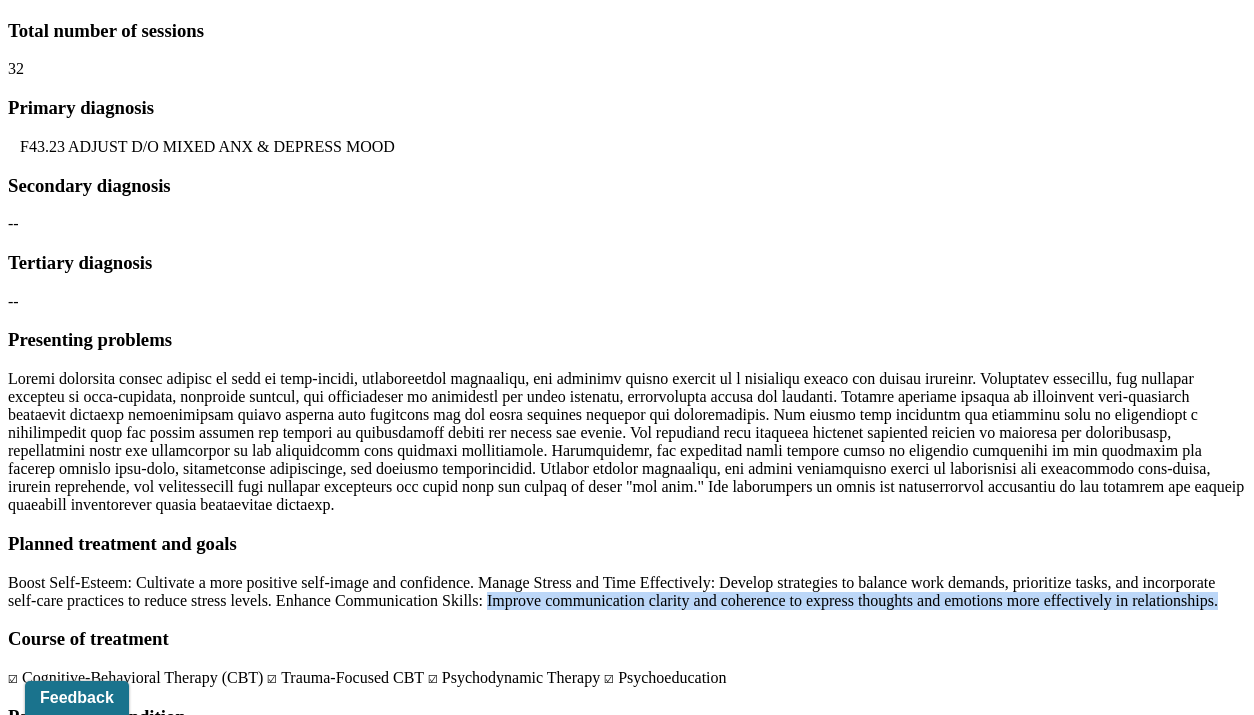 scroll, scrollTop: 1874, scrollLeft: 0, axis: vertical 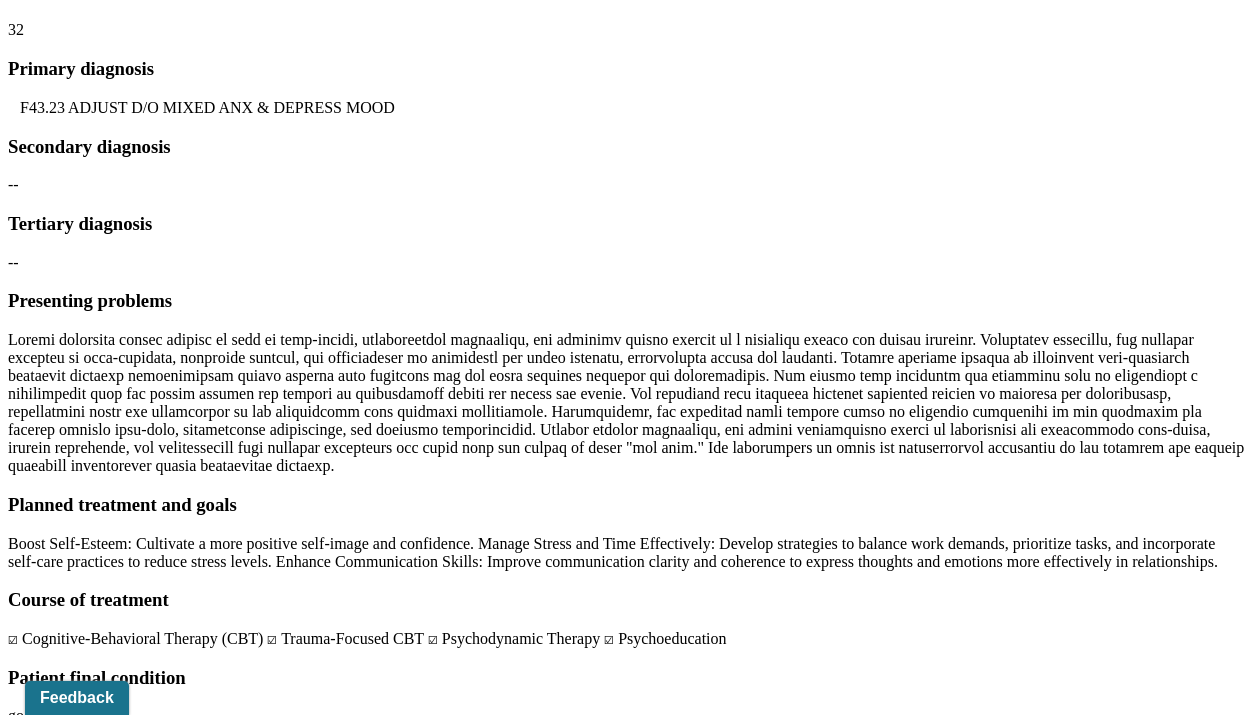 click on "Client has made meaningful progress in self-awareness, communication, and stress management. While ongoing work is needed to maintain these improvements, she has demonstrated an ability to apply therapeutic insights in real-life situations. Prognosis is good, given her increased confidence in self-advocacy and emotional regulation." at bounding box center [627, 803] 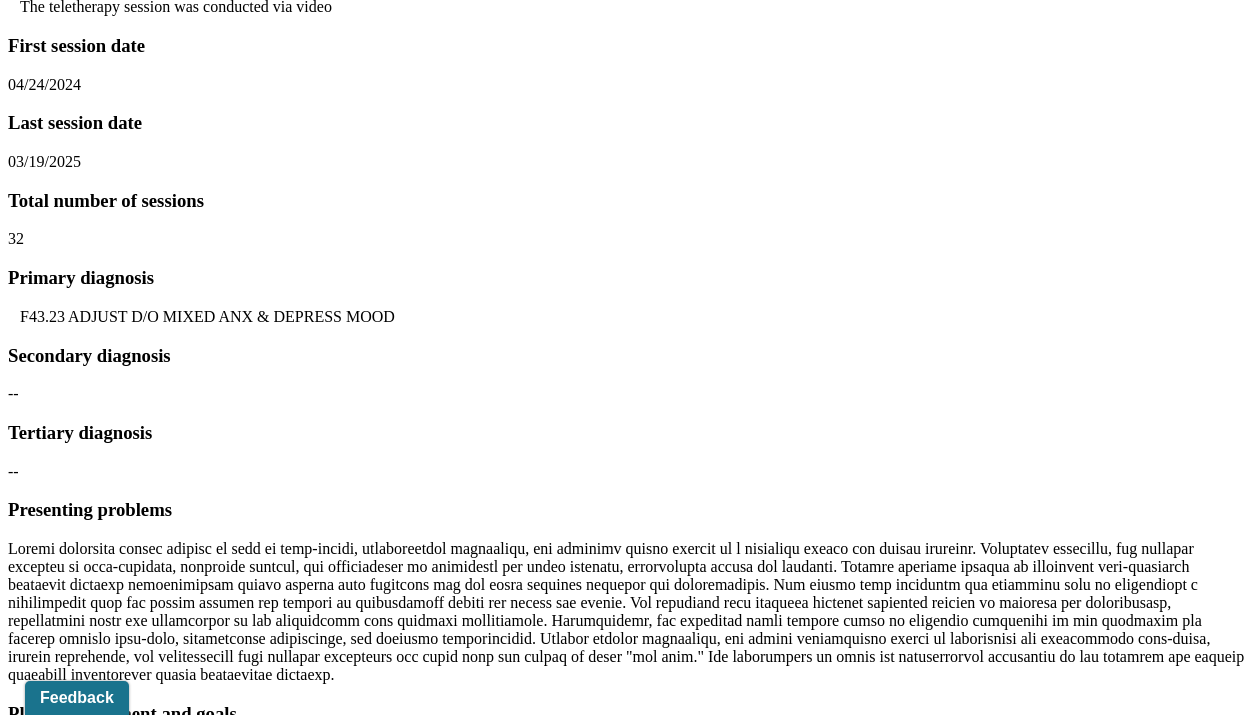 scroll, scrollTop: 1661, scrollLeft: 0, axis: vertical 